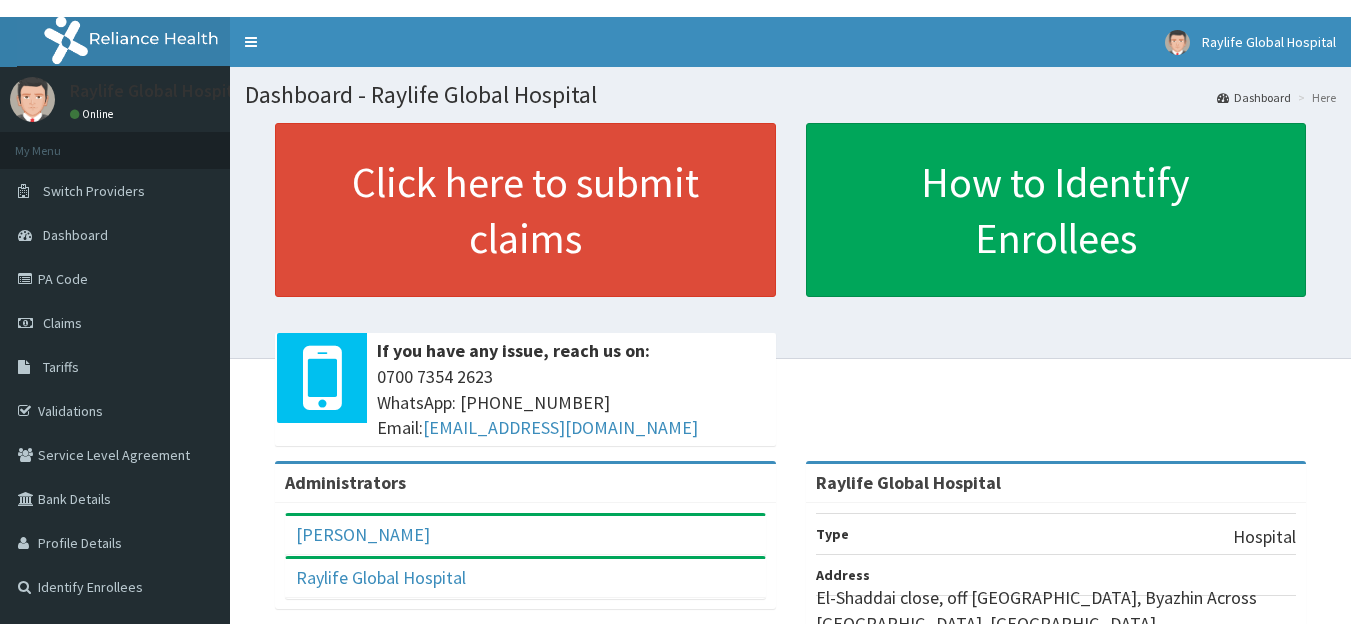 scroll, scrollTop: 0, scrollLeft: 0, axis: both 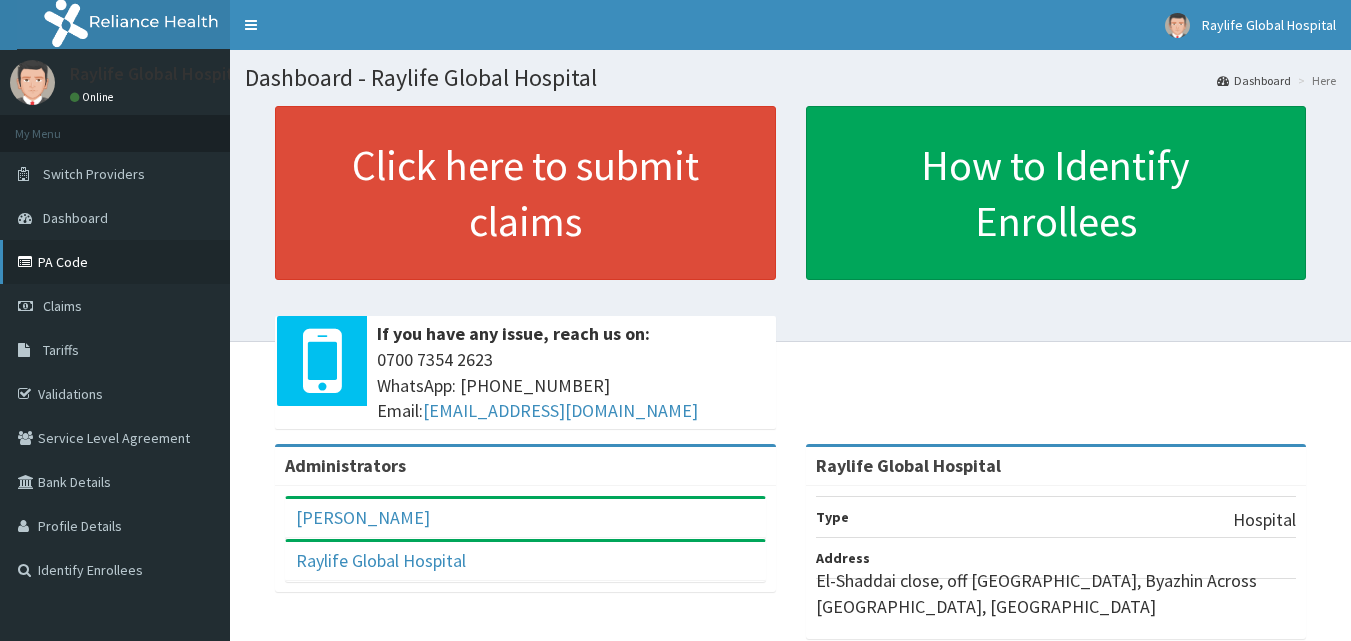 click at bounding box center (28, 262) 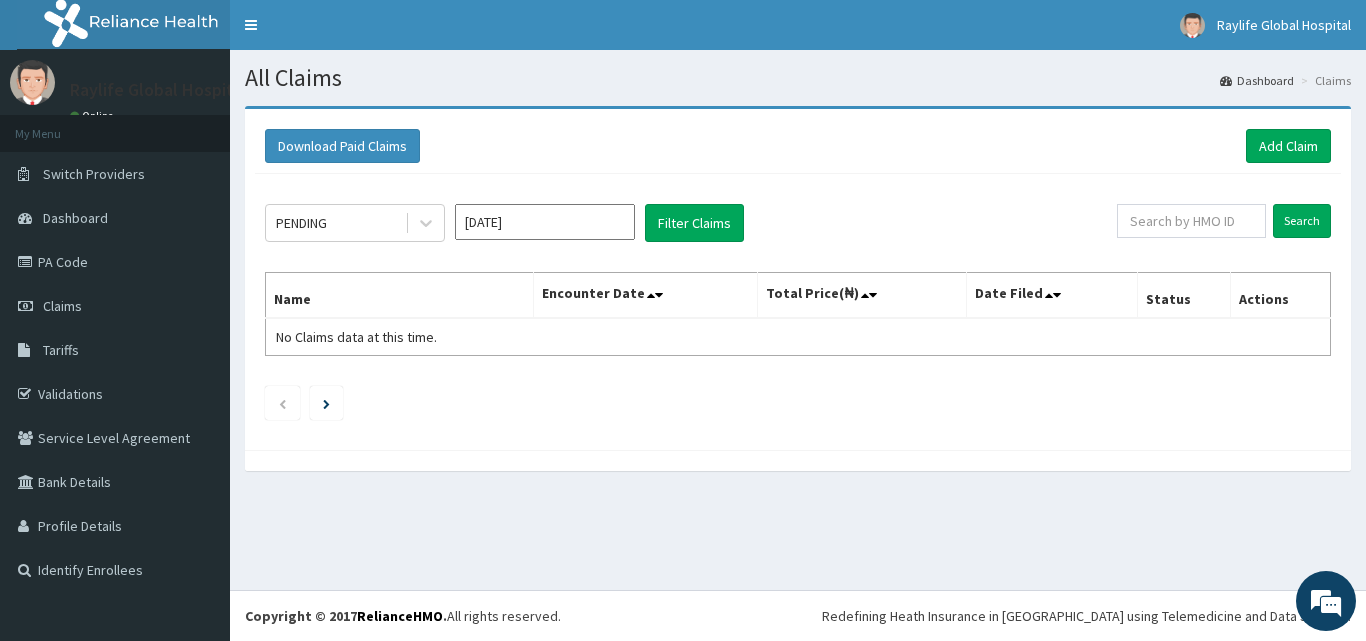 scroll, scrollTop: 0, scrollLeft: 0, axis: both 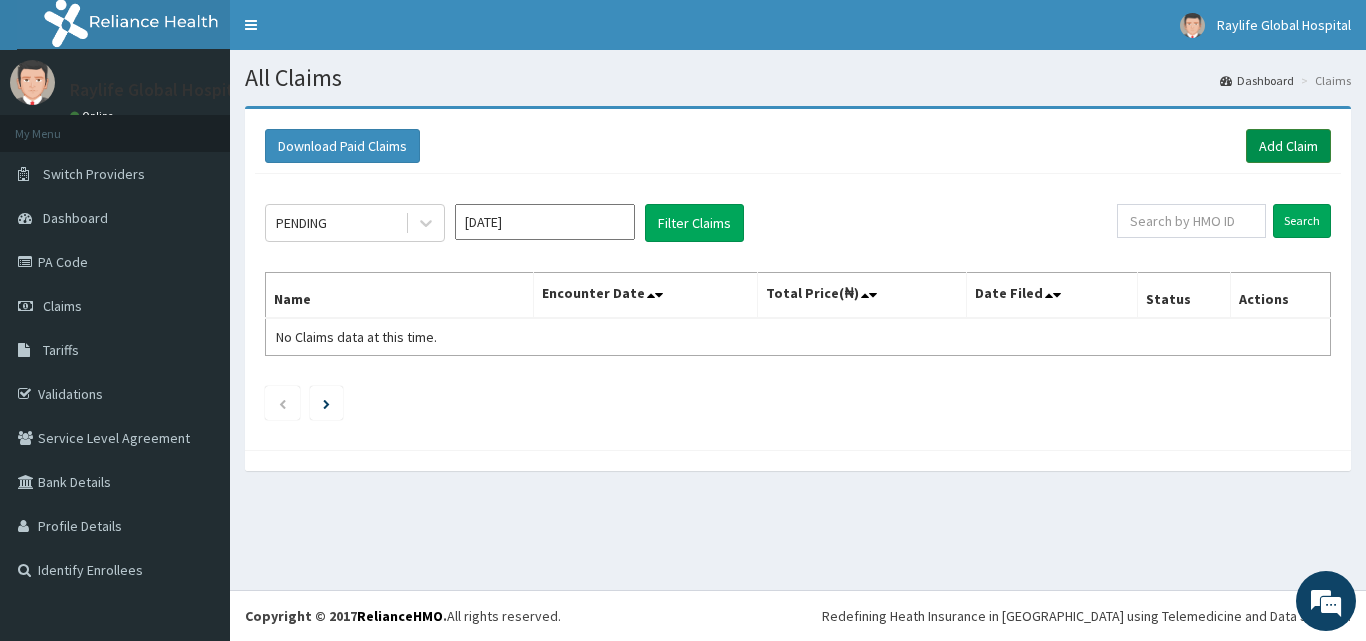 click on "Add Claim" at bounding box center [1288, 146] 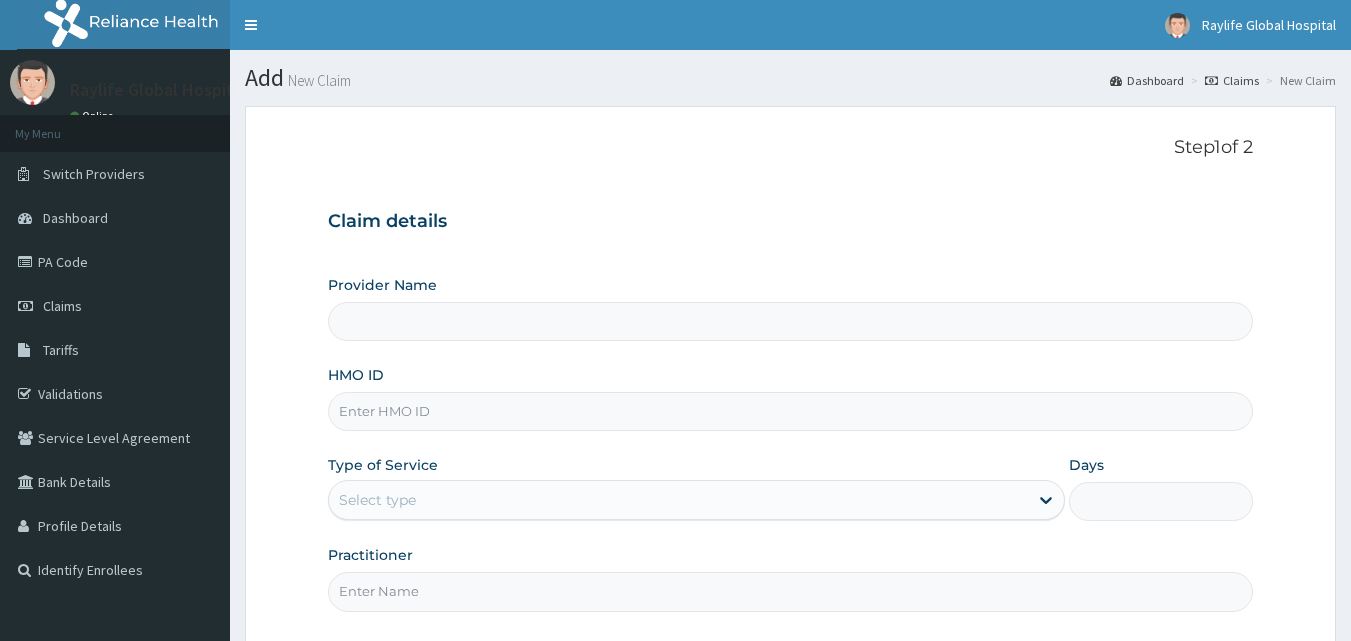 scroll, scrollTop: 0, scrollLeft: 0, axis: both 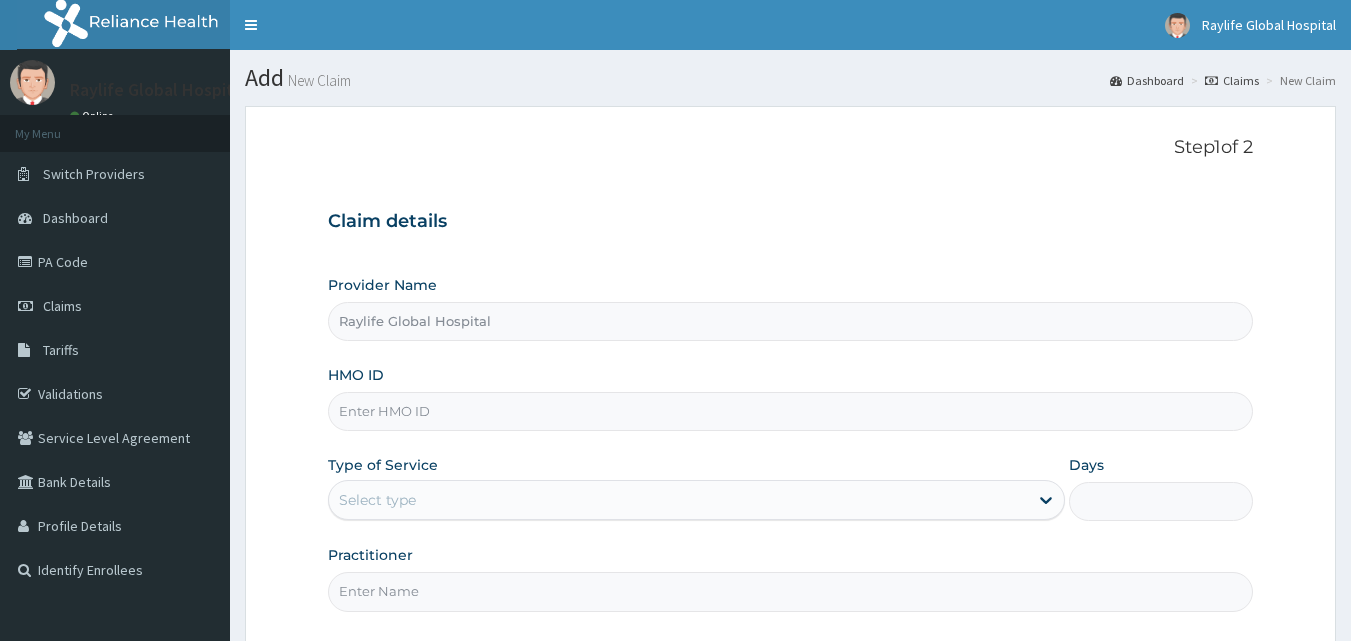 click on "HMO ID" at bounding box center [791, 411] 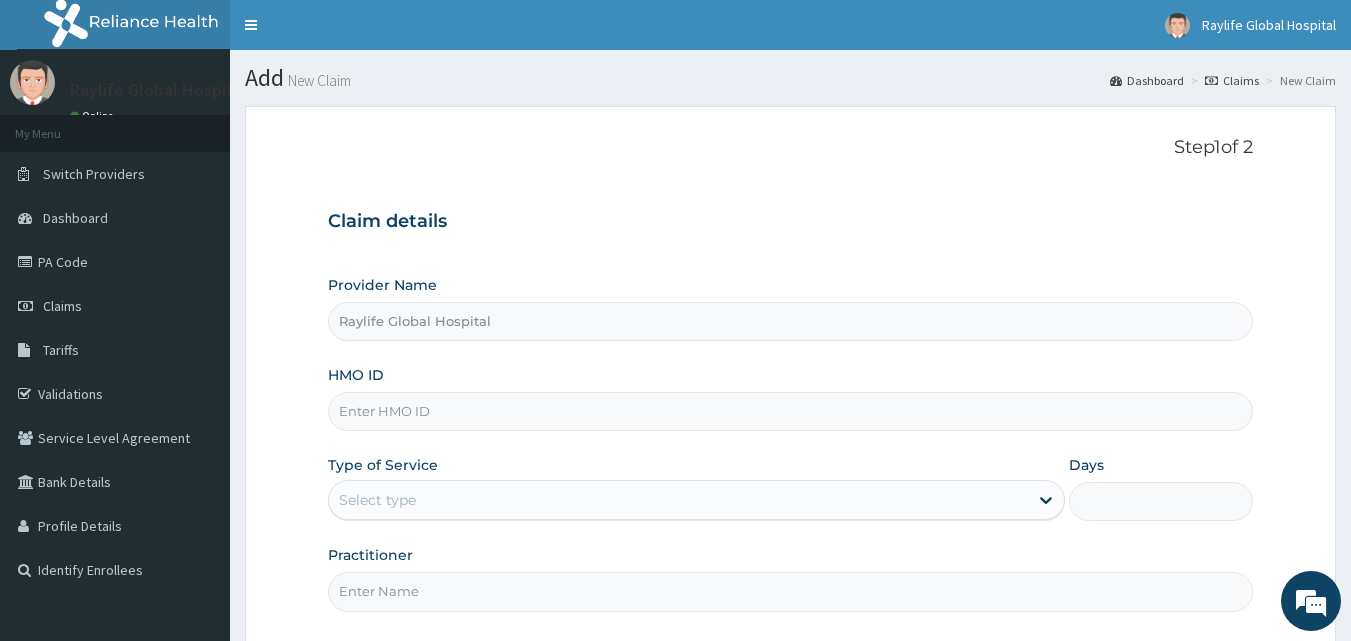 paste on "PNG/10056/A" 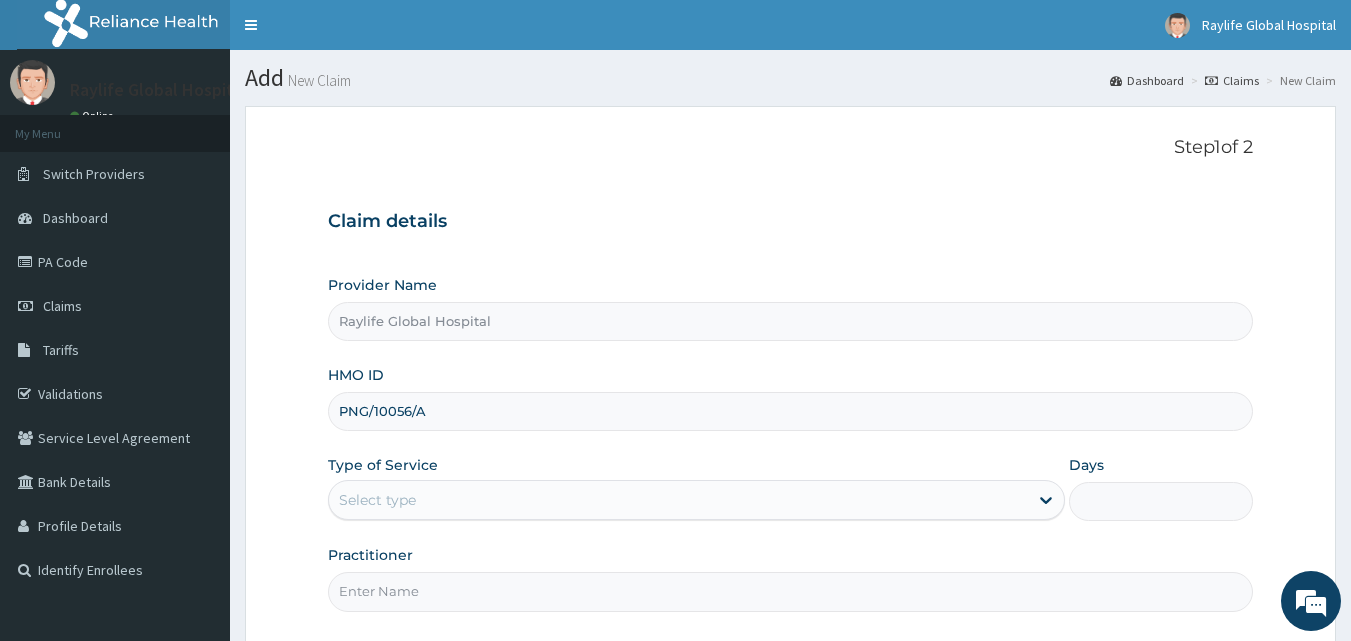 type on "PNG/10056/A" 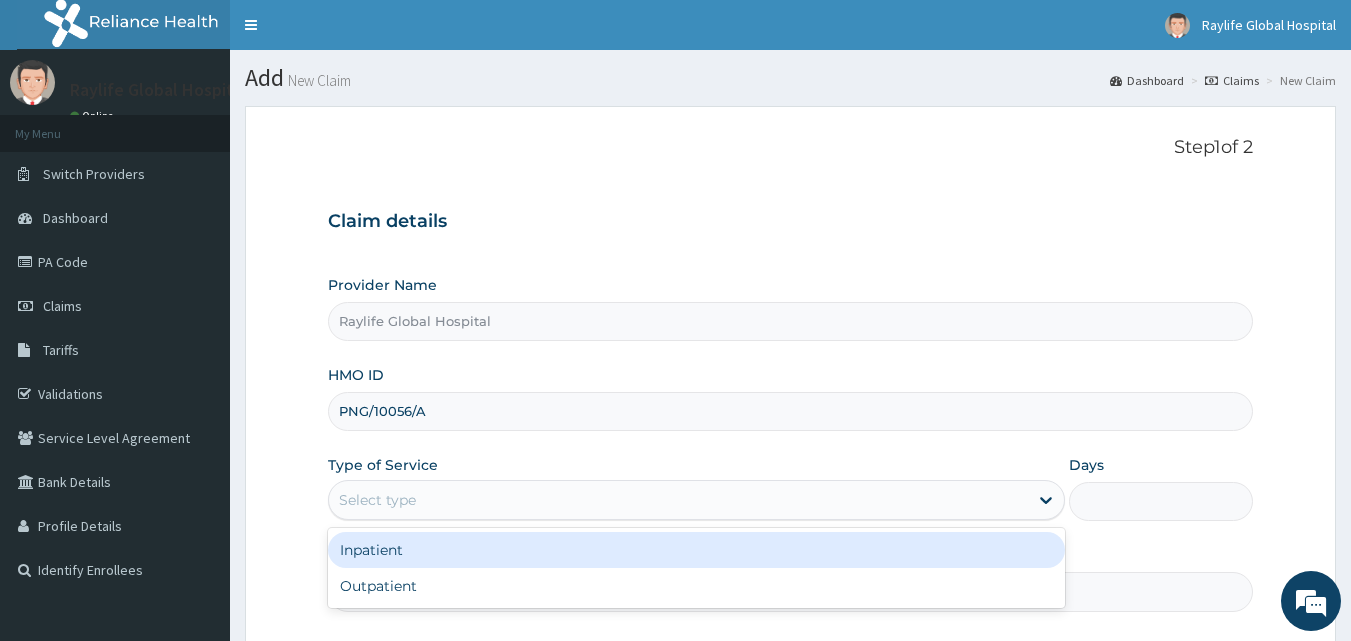click on "Select type" at bounding box center [678, 500] 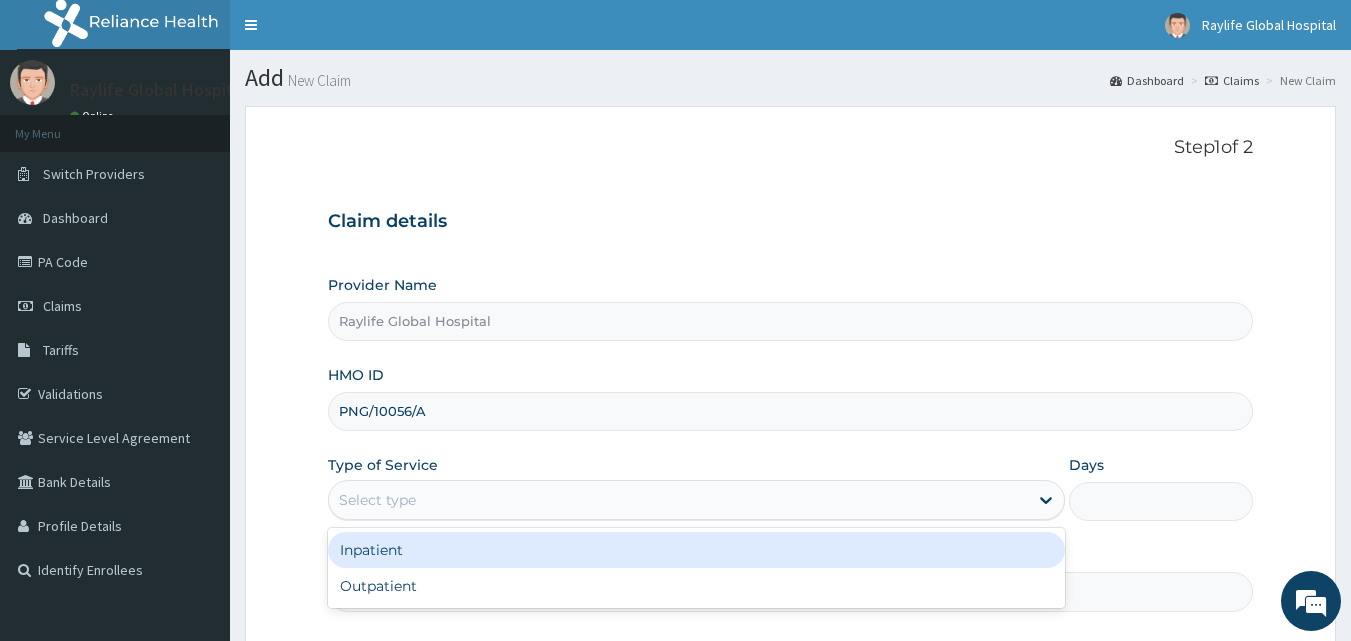 click on "Inpatient" at bounding box center [696, 550] 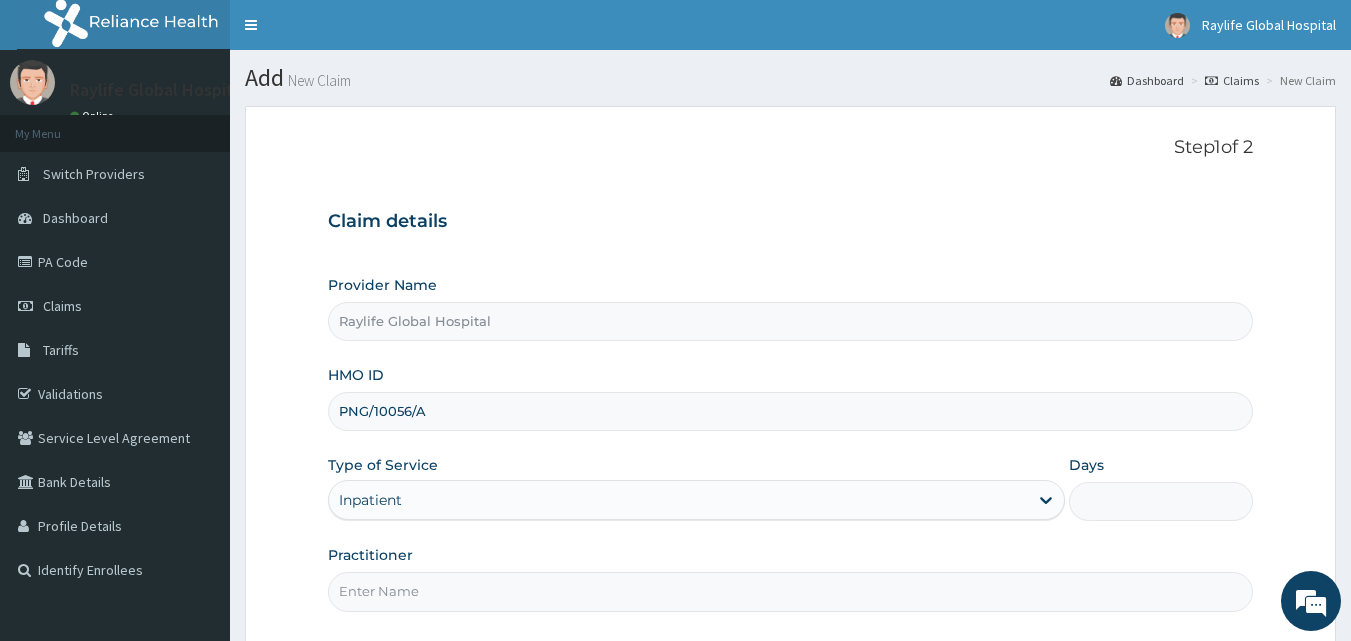 click on "Days" at bounding box center (1161, 501) 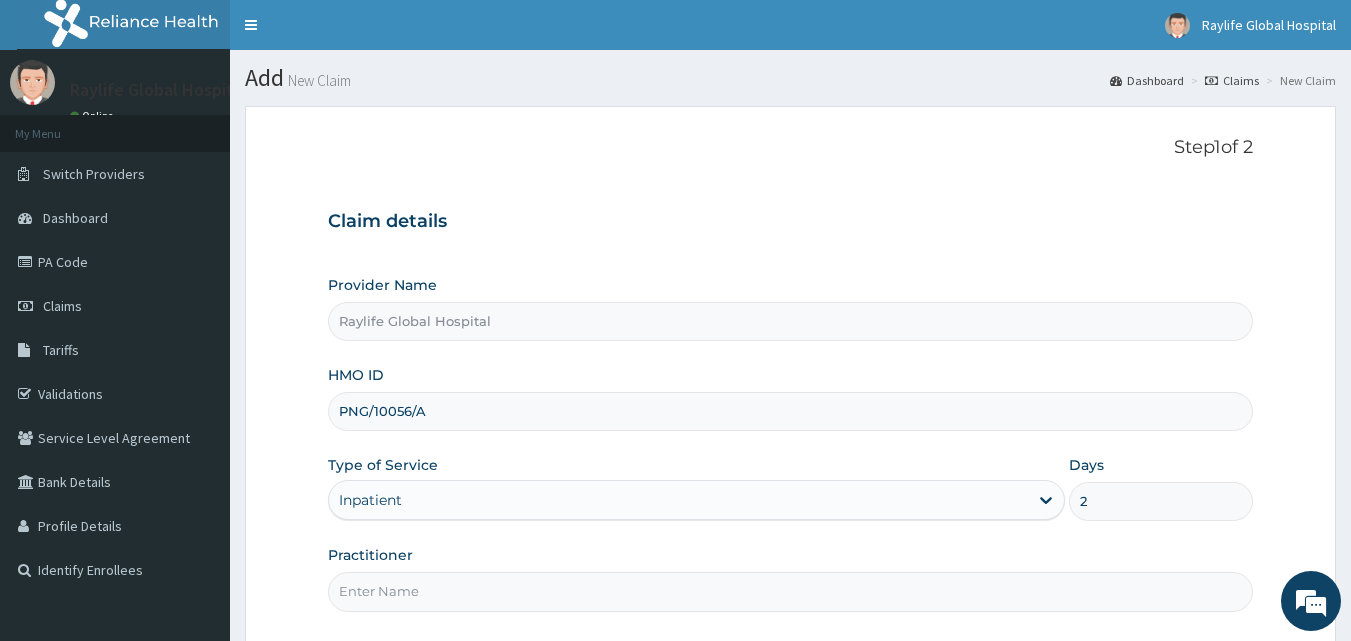 type on "2" 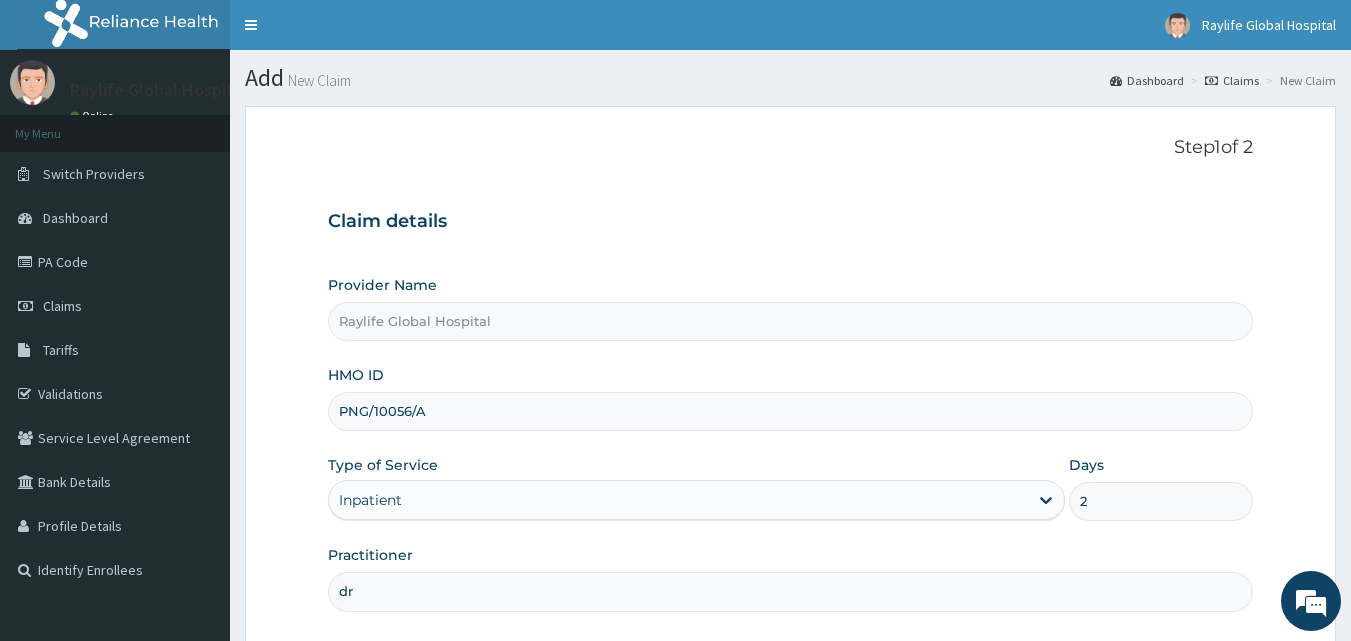 scroll, scrollTop: 0, scrollLeft: 0, axis: both 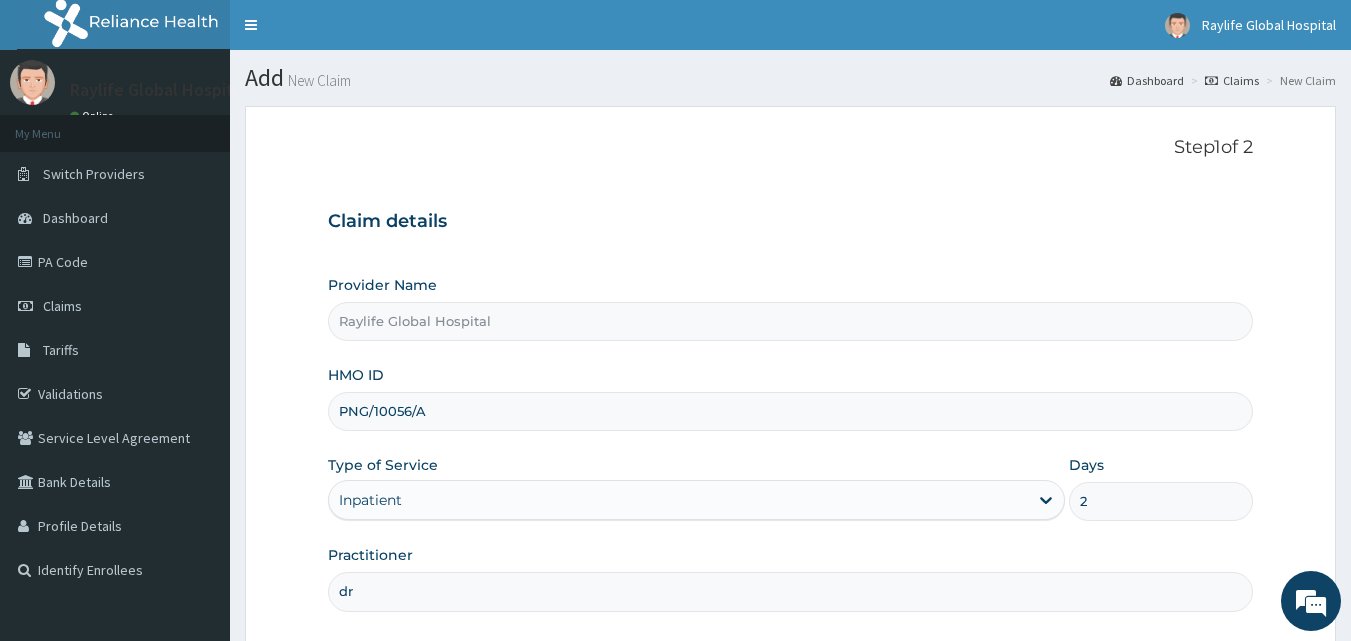 type on "d" 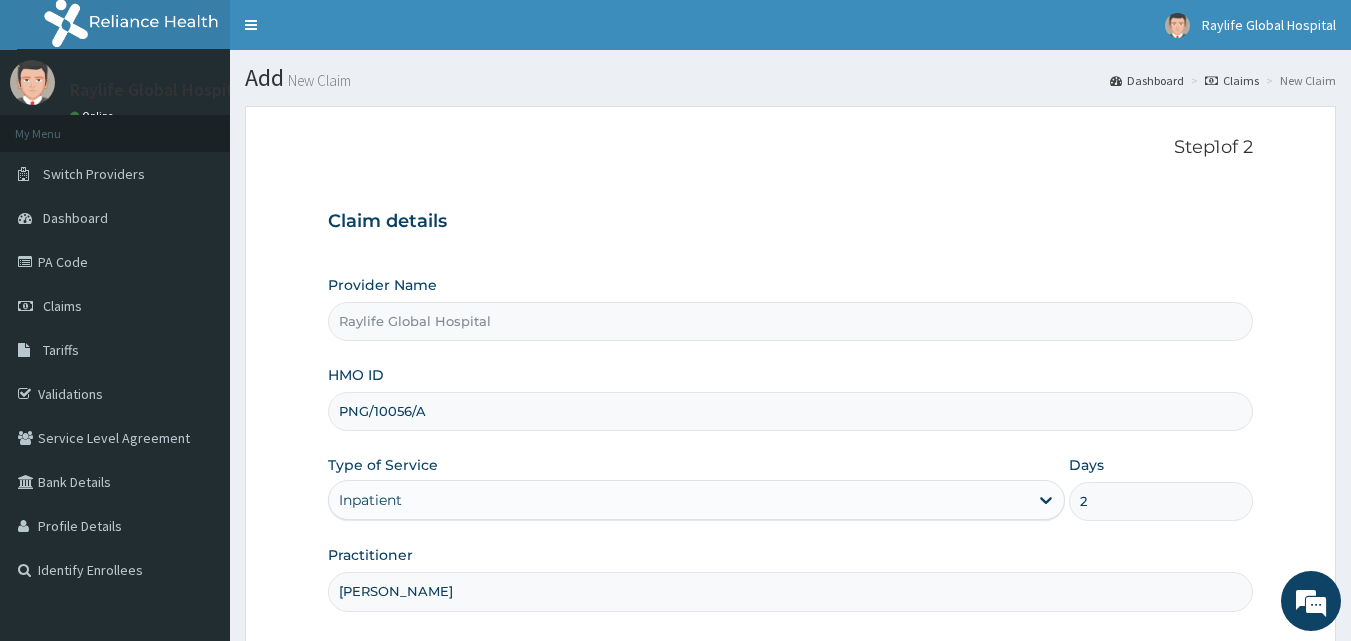 type on "[PERSON_NAME]" 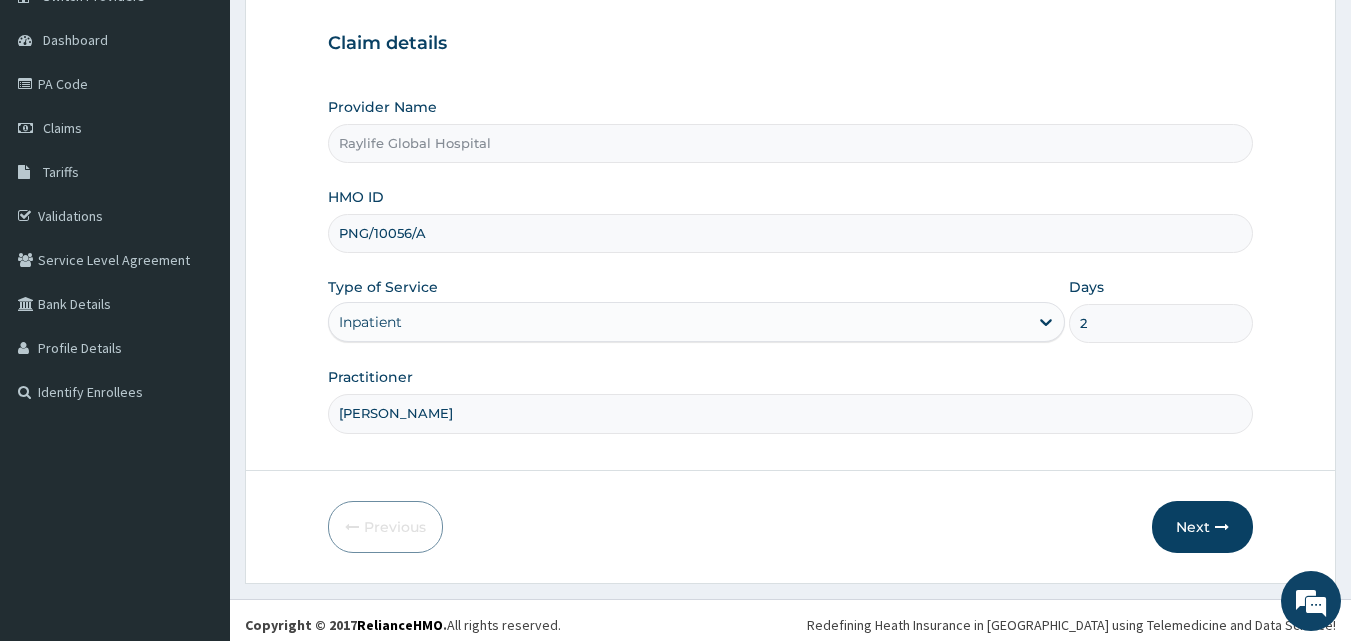 scroll, scrollTop: 187, scrollLeft: 0, axis: vertical 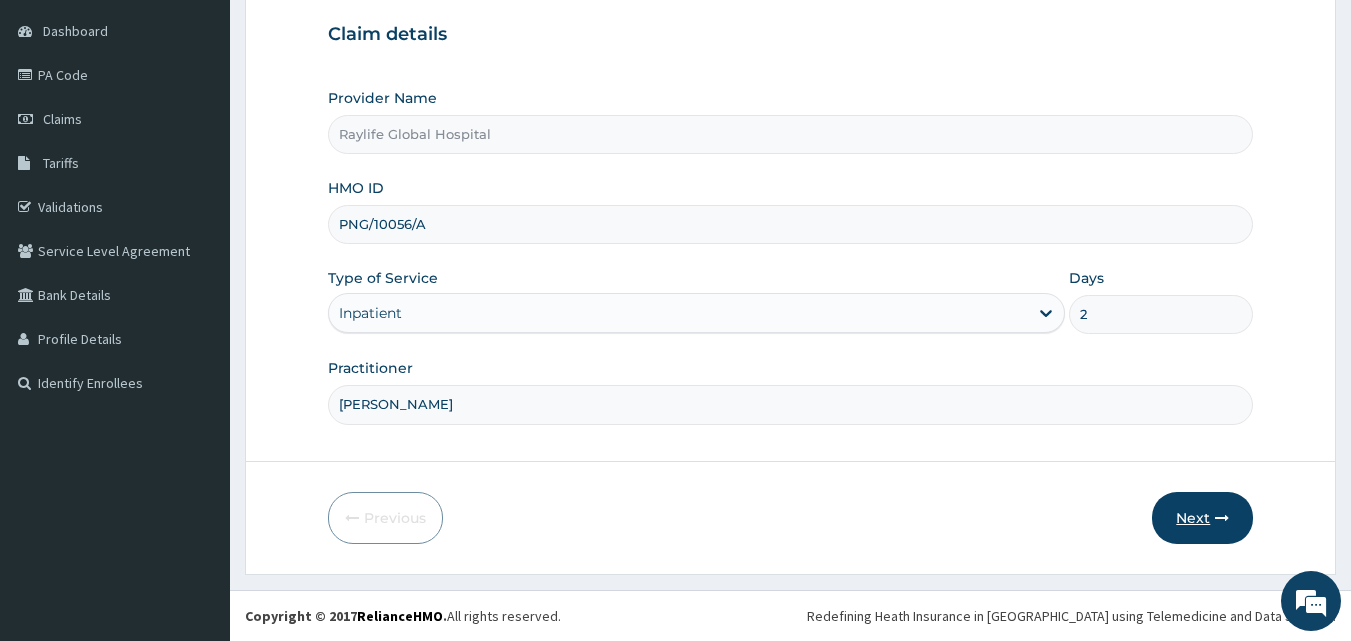 click on "Next" at bounding box center (1202, 518) 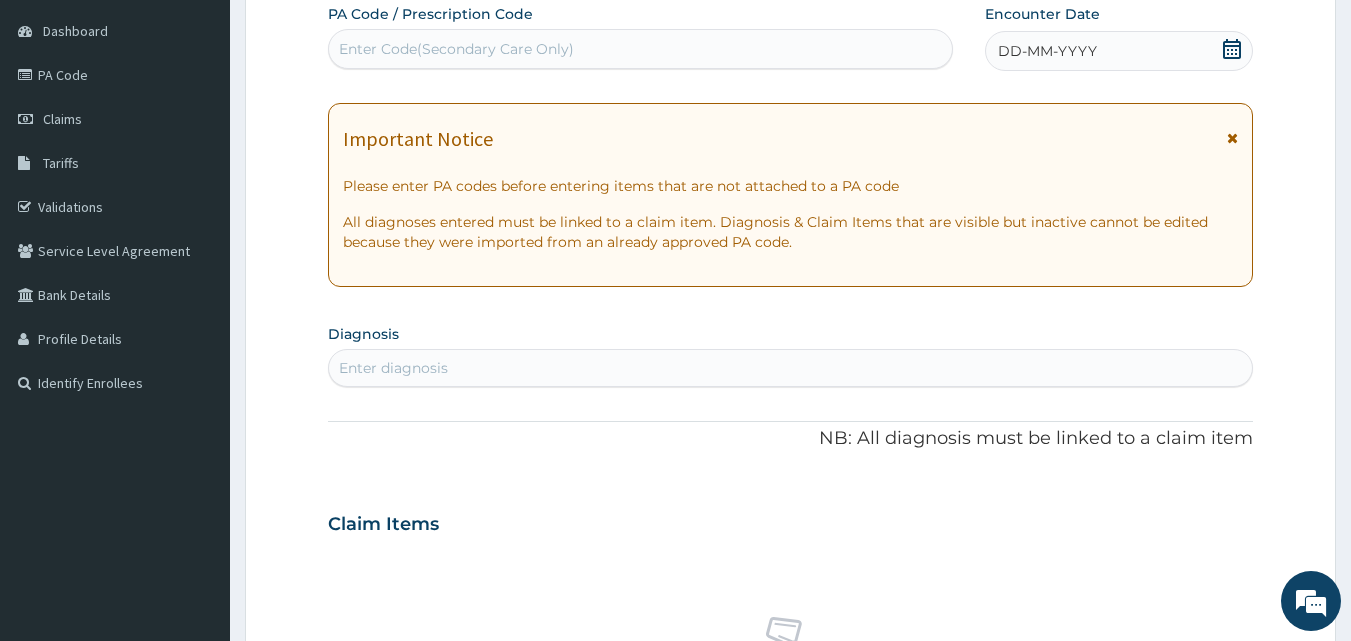 click on "Enter Code(Secondary Care Only)" at bounding box center [456, 49] 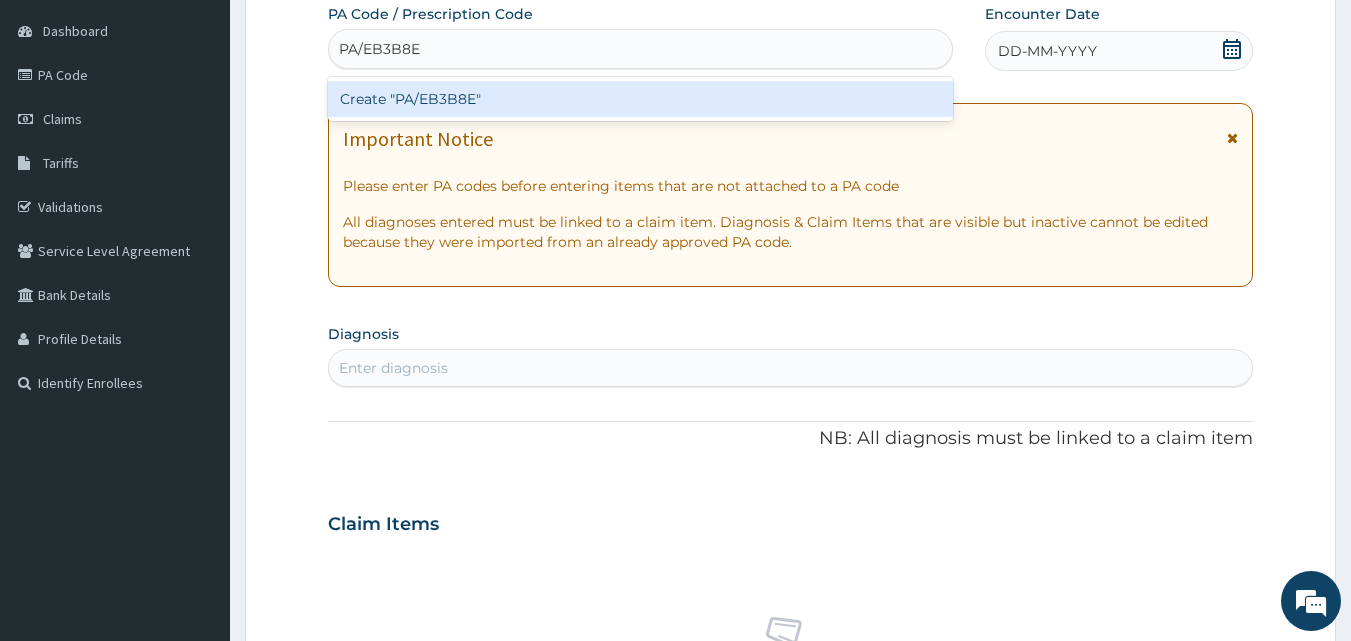 type on "PA/EB3B8E" 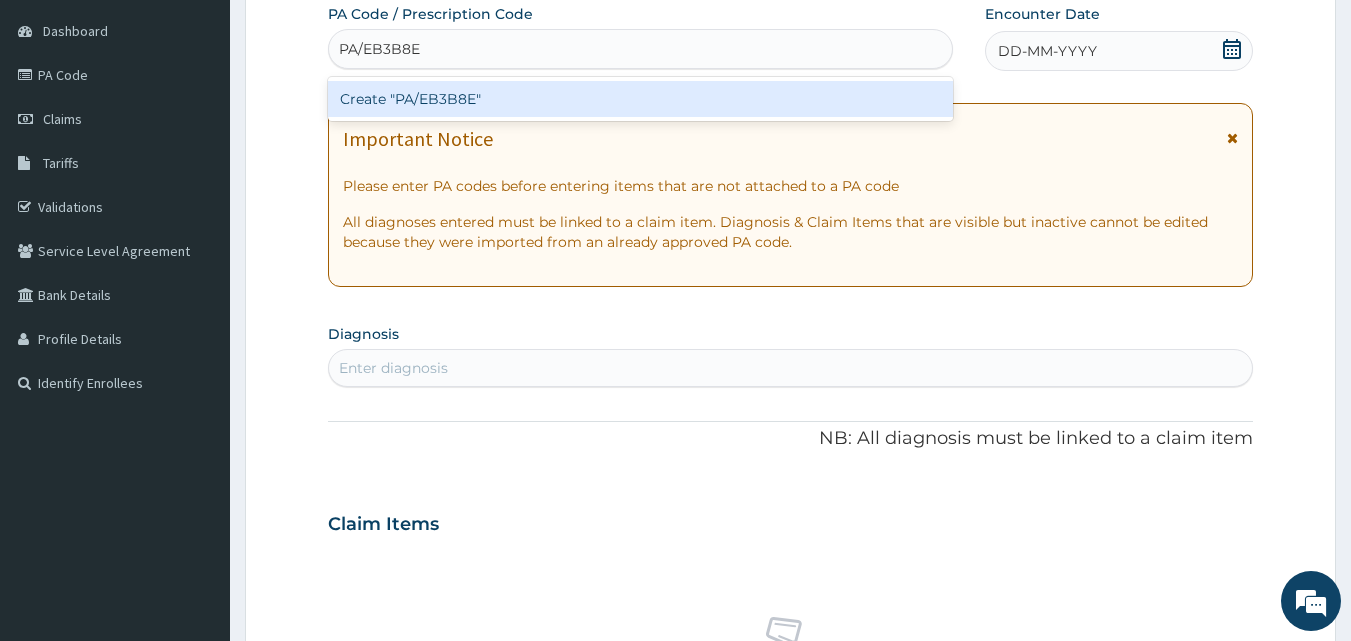 click on "Create "PA/EB3B8E"" at bounding box center (641, 99) 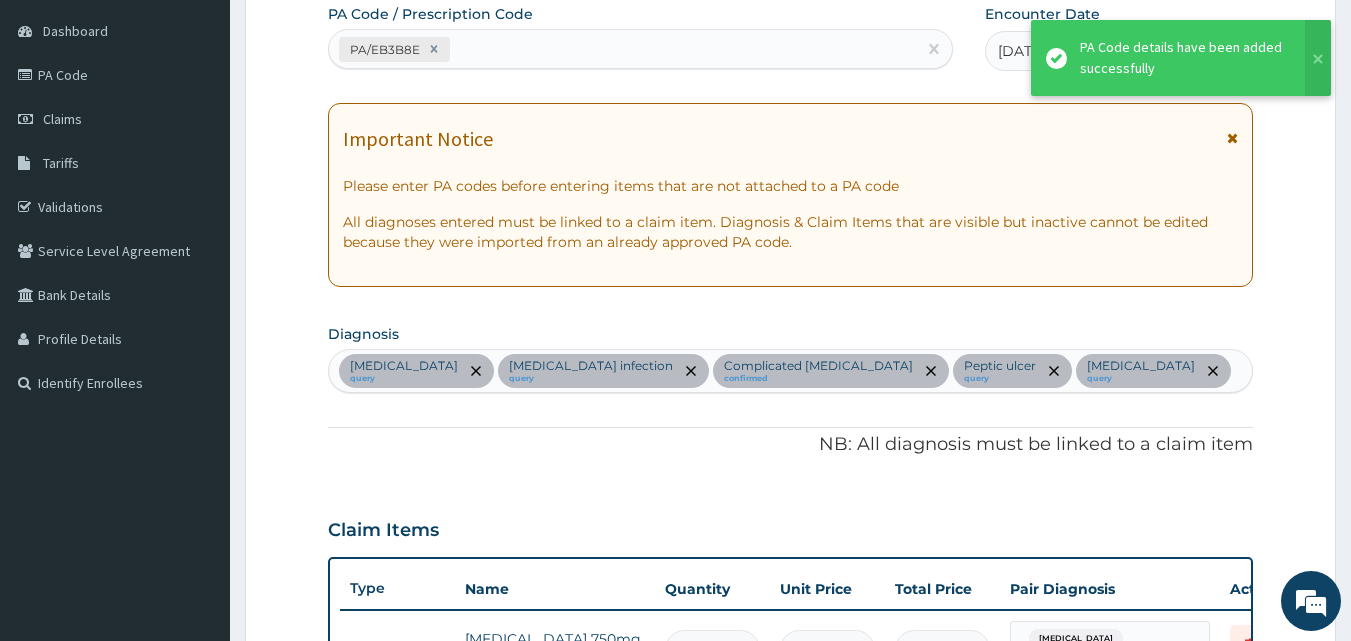 scroll, scrollTop: 1776, scrollLeft: 0, axis: vertical 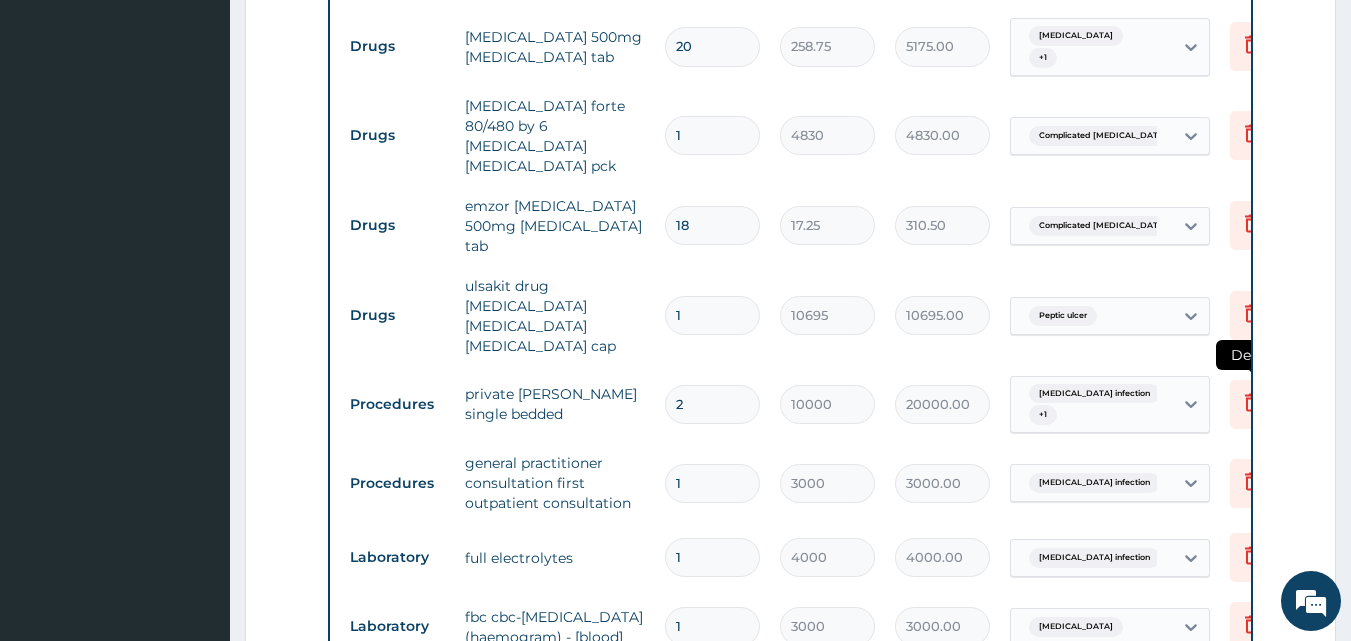 click 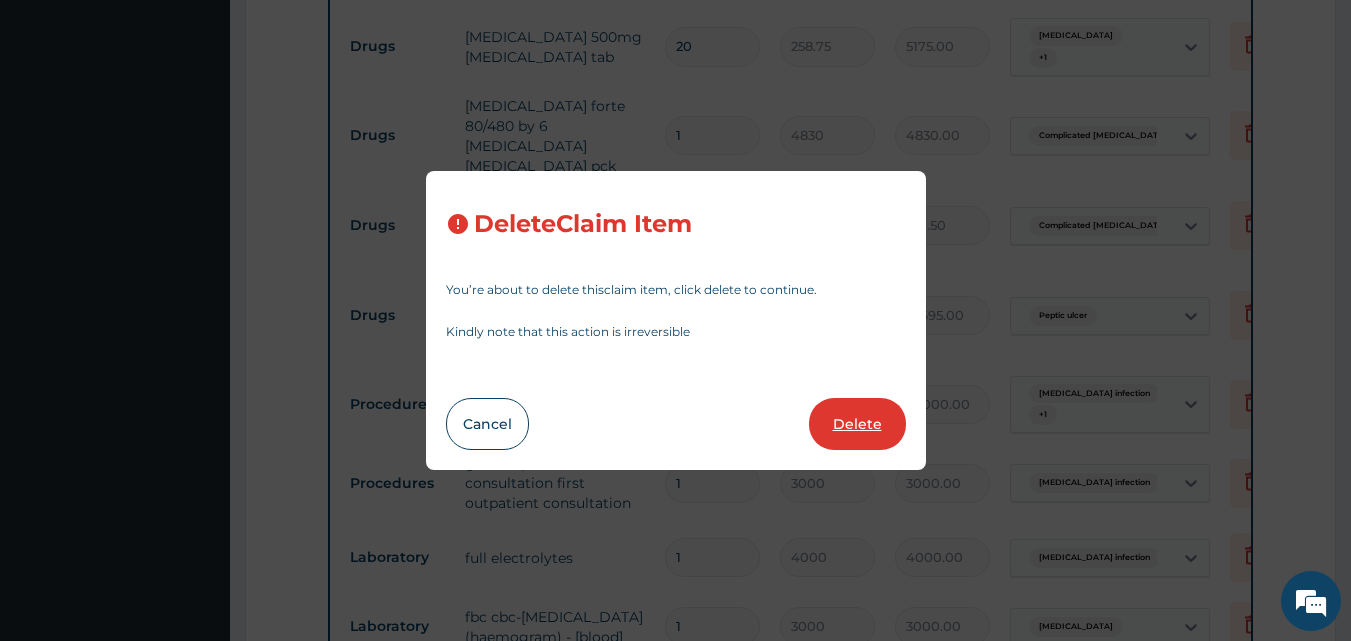 click on "Delete" at bounding box center [857, 424] 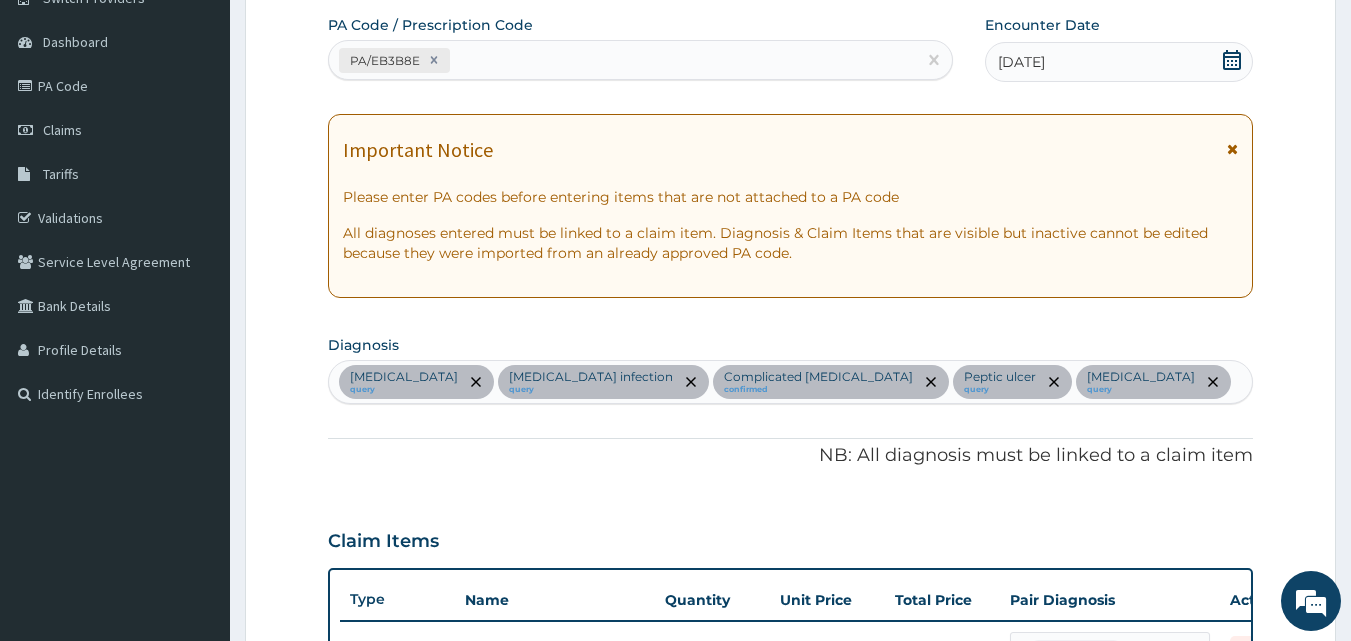 scroll, scrollTop: 136, scrollLeft: 0, axis: vertical 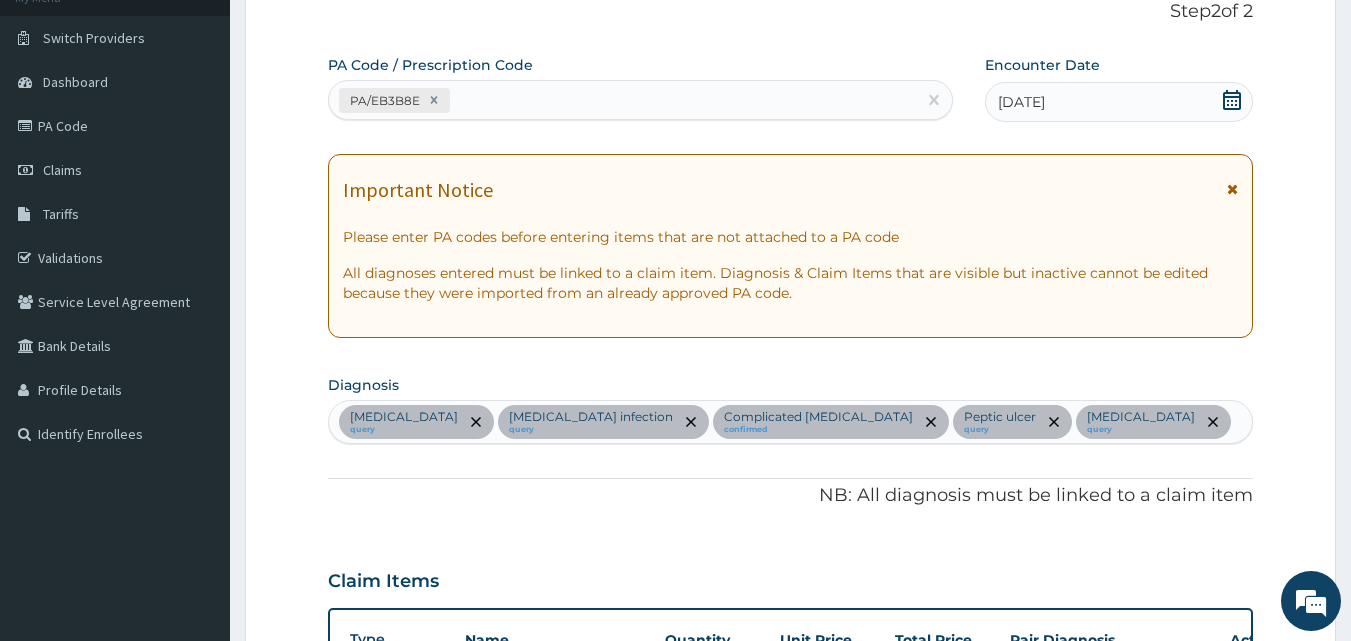 click on "PA/EB3B8E" at bounding box center [623, 100] 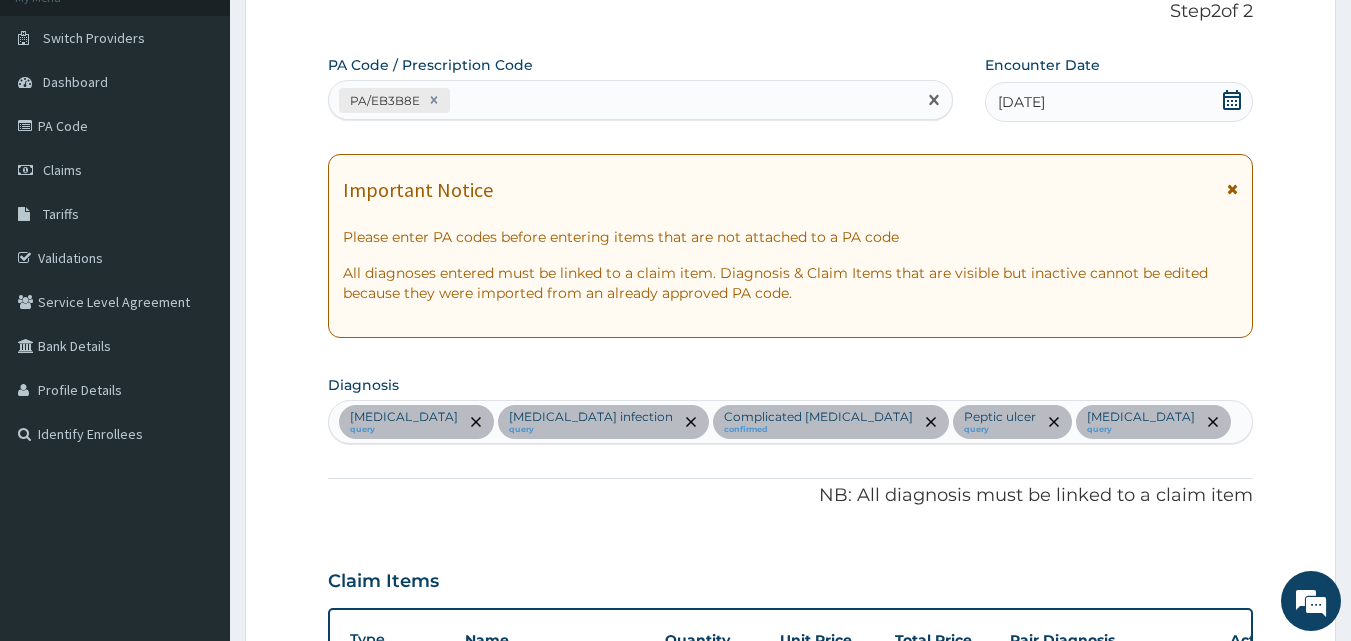 paste on "PA/1322BC" 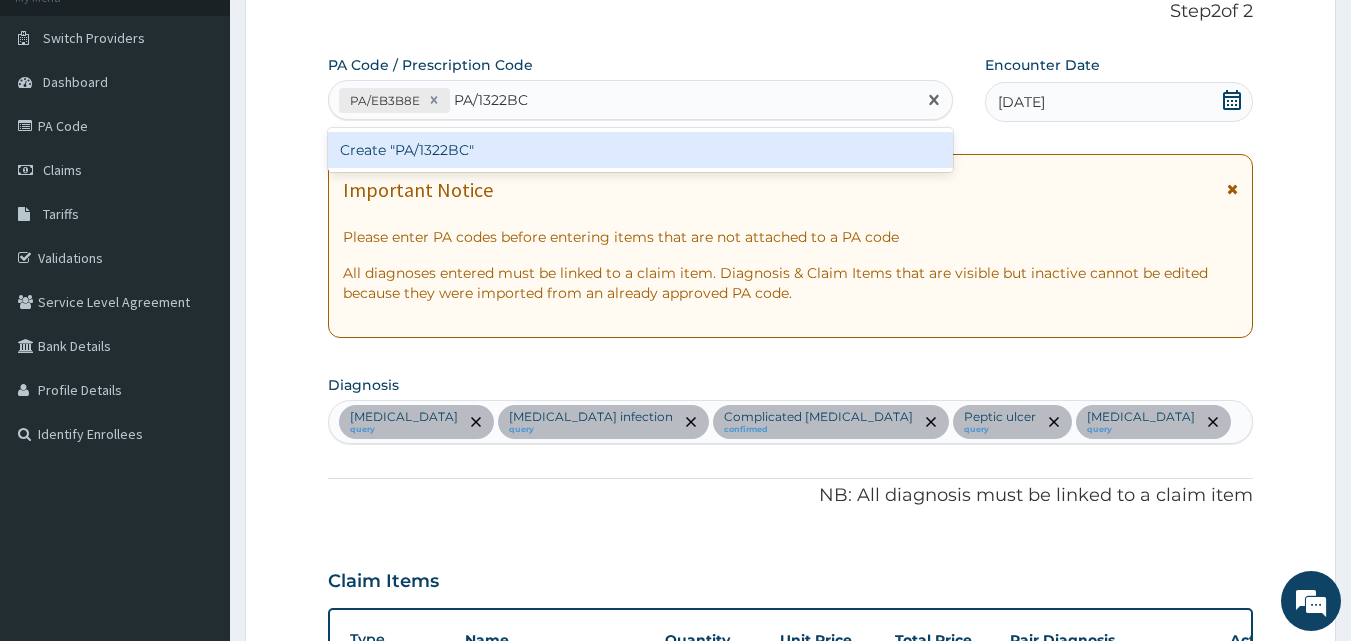 click on "Create "PA/1322BC"" at bounding box center [641, 150] 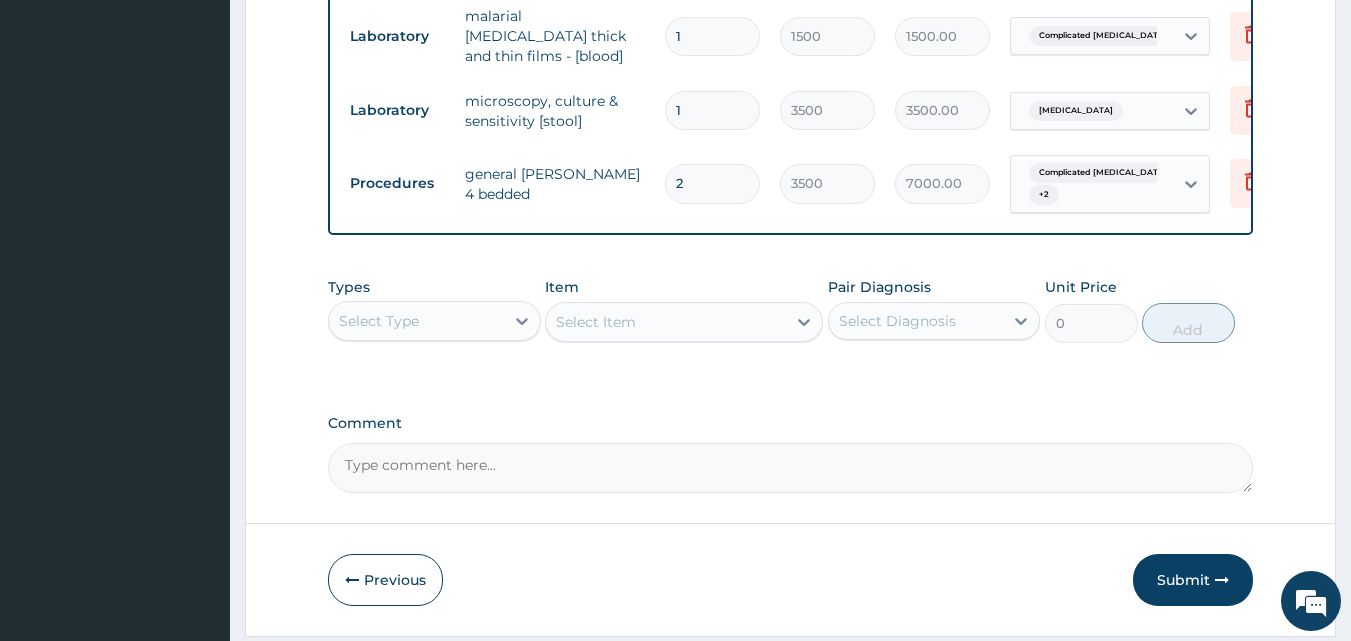 scroll, scrollTop: 1985, scrollLeft: 0, axis: vertical 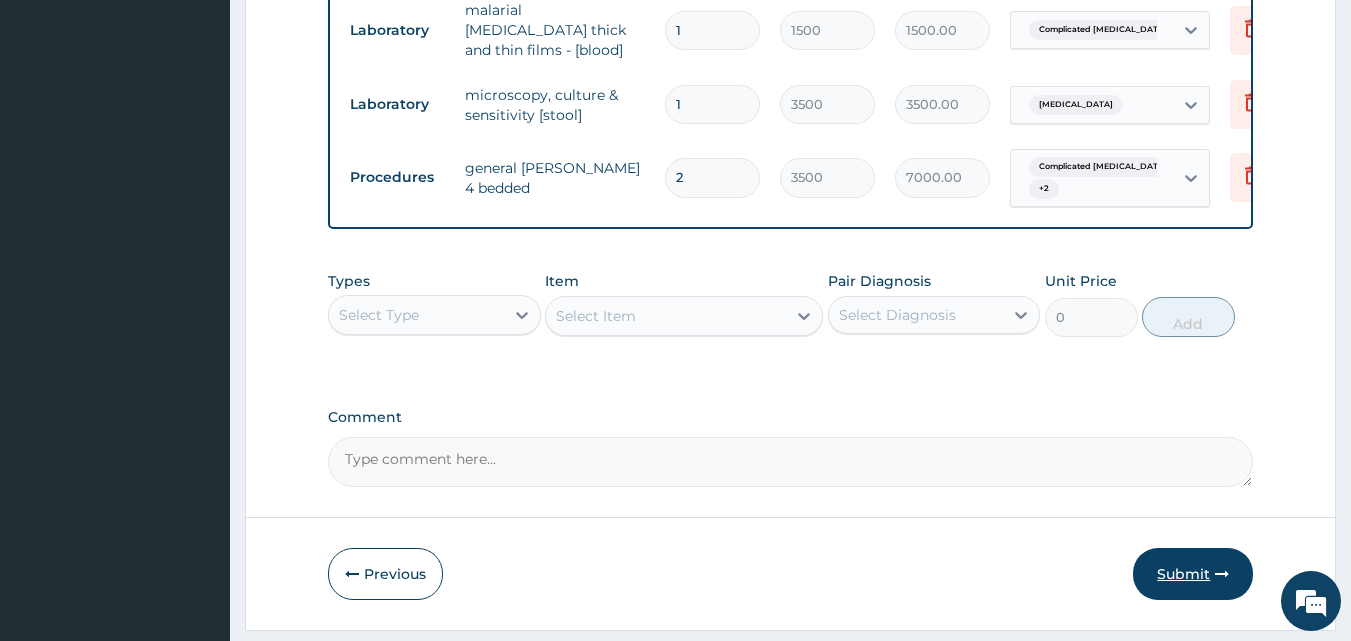 click on "Submit" at bounding box center [1193, 574] 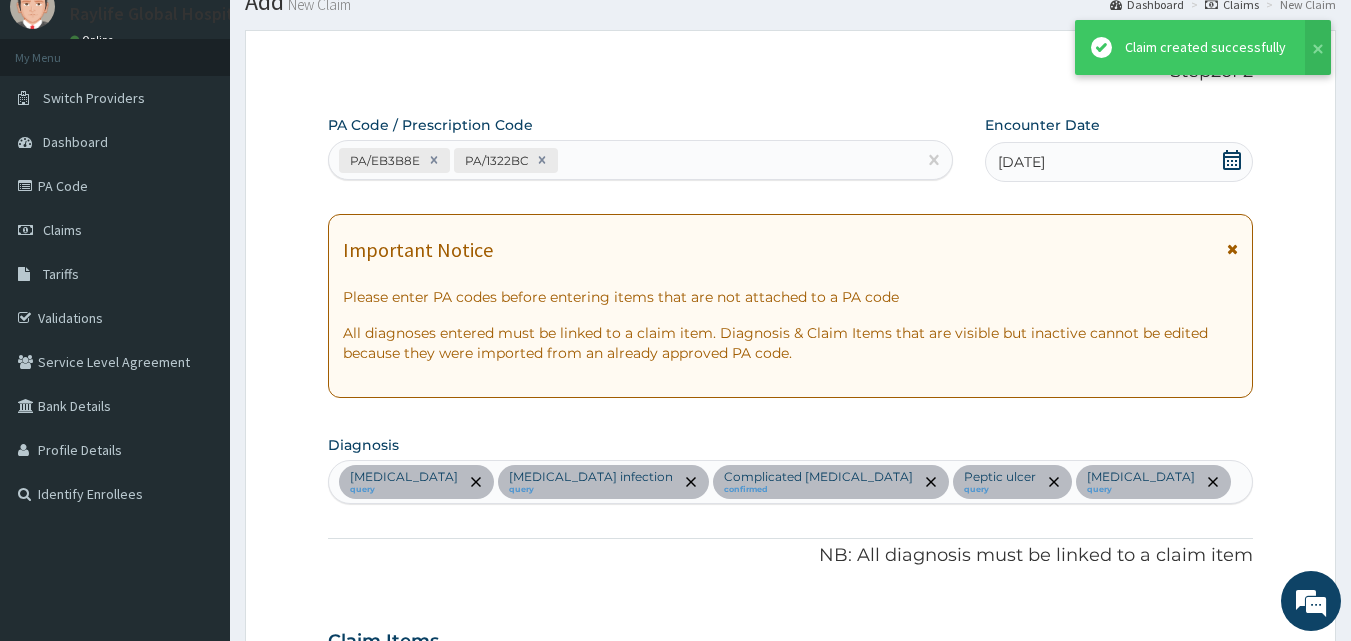 scroll, scrollTop: 1985, scrollLeft: 0, axis: vertical 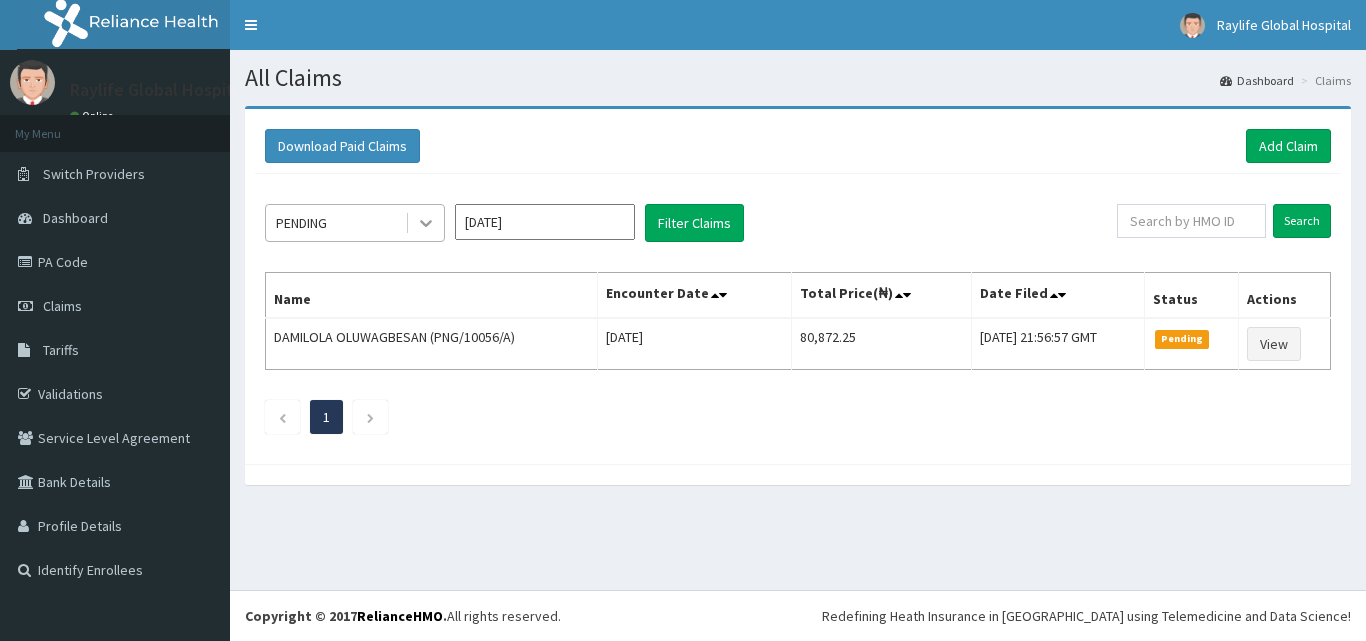 click 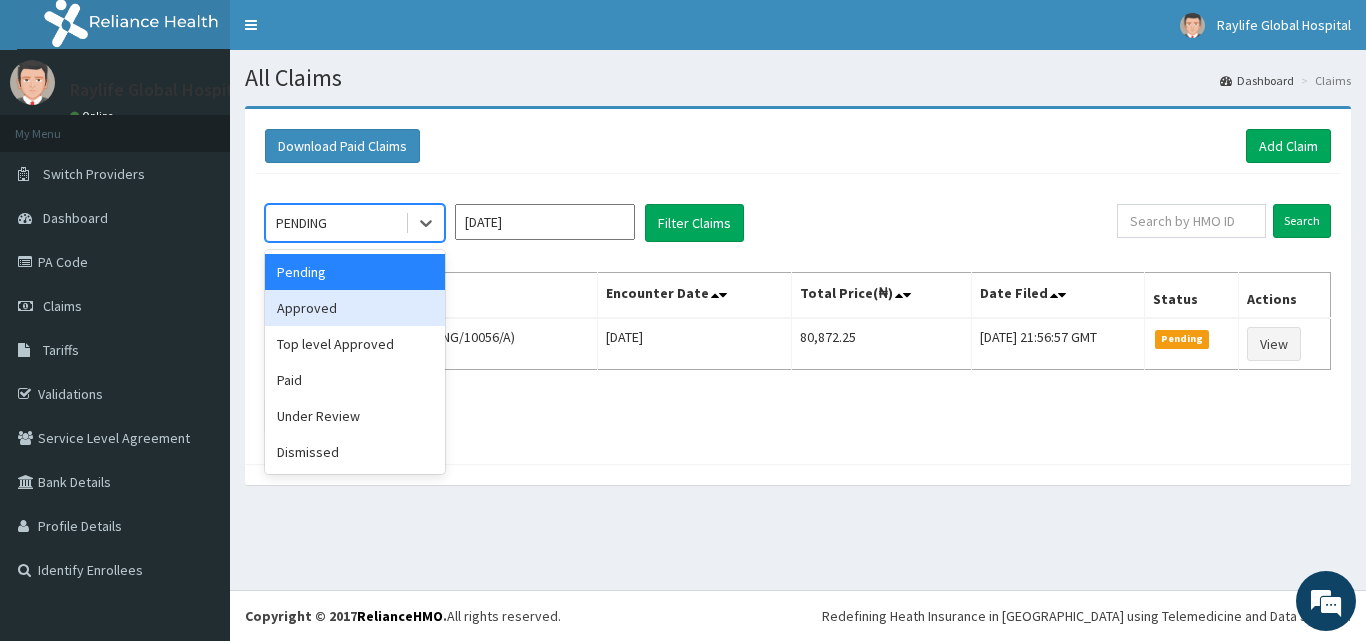 click on "Approved" at bounding box center [355, 308] 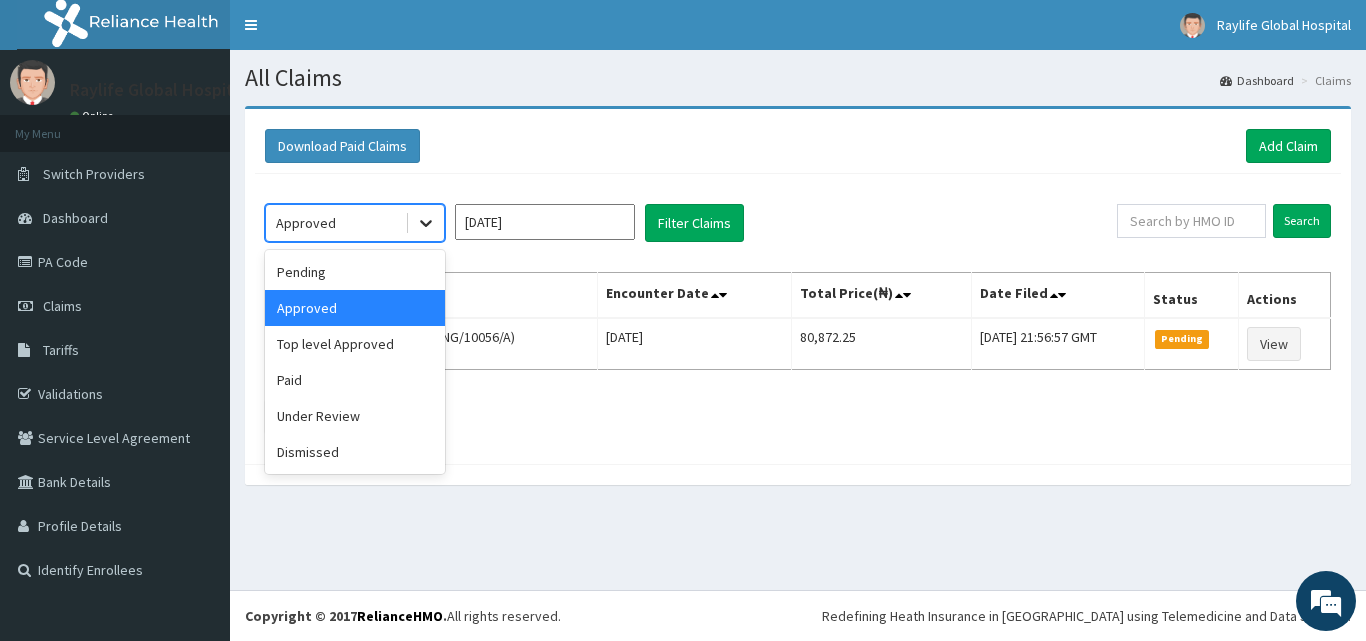 click 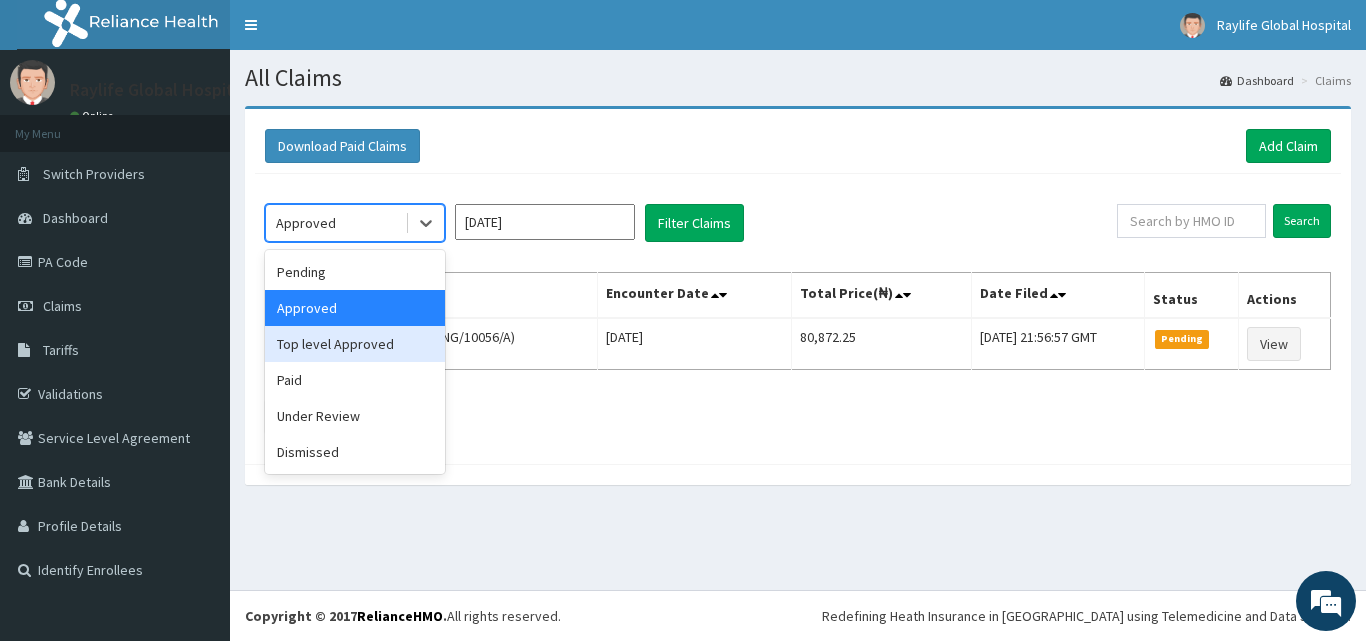 click on "Top level Approved" at bounding box center [355, 344] 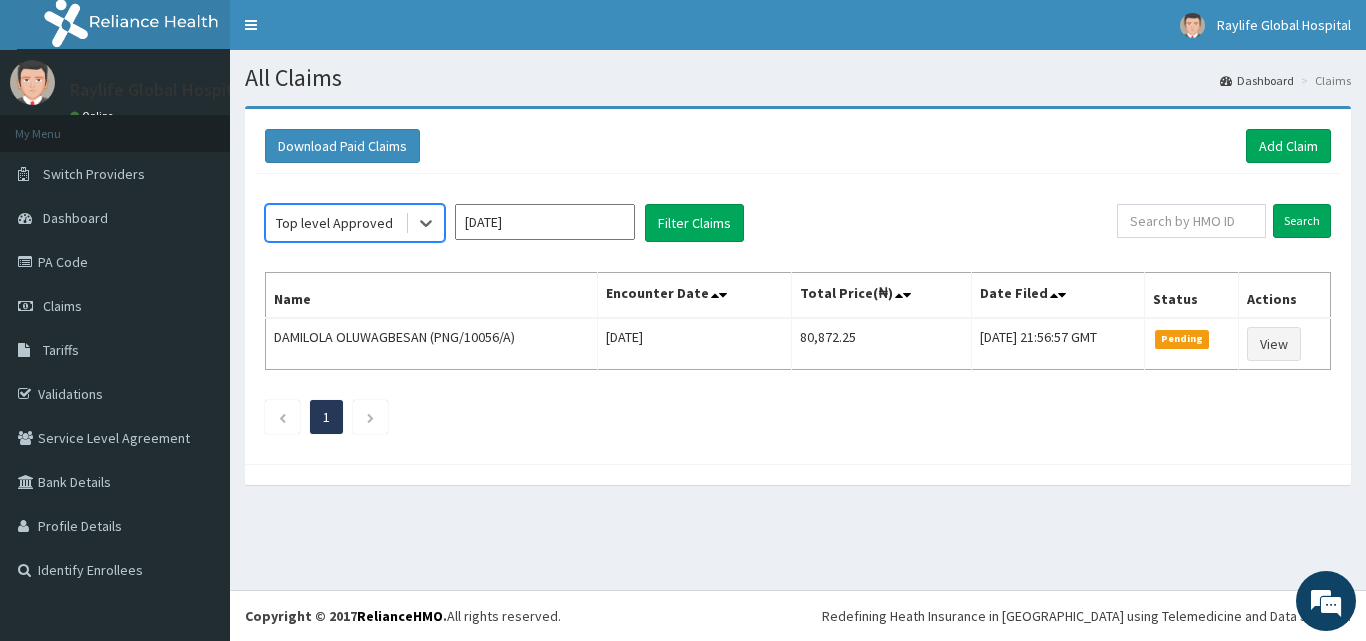 scroll, scrollTop: 0, scrollLeft: 0, axis: both 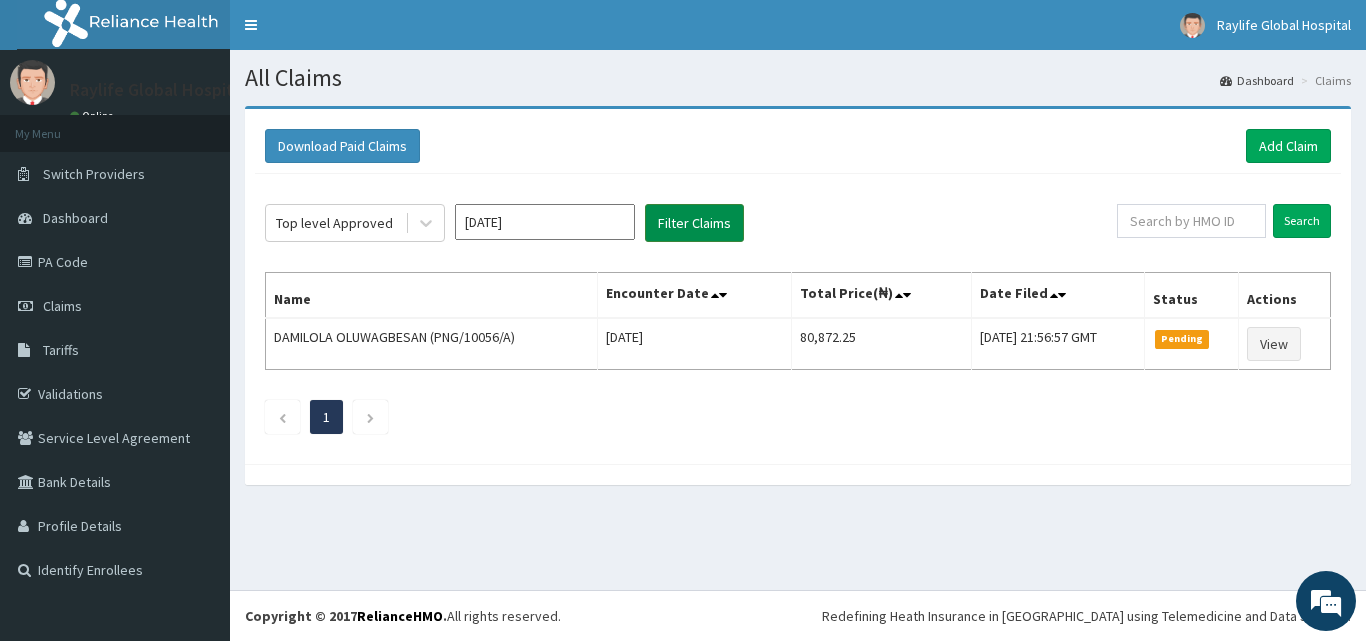 click on "Filter Claims" at bounding box center (694, 223) 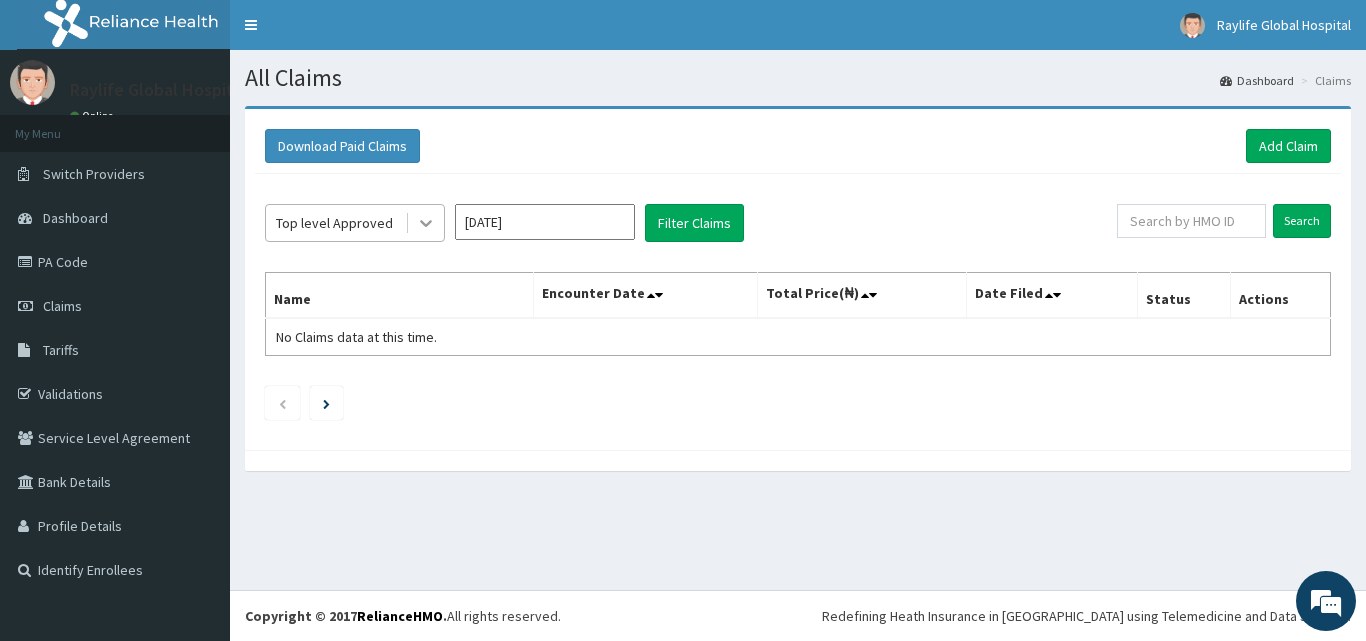 click 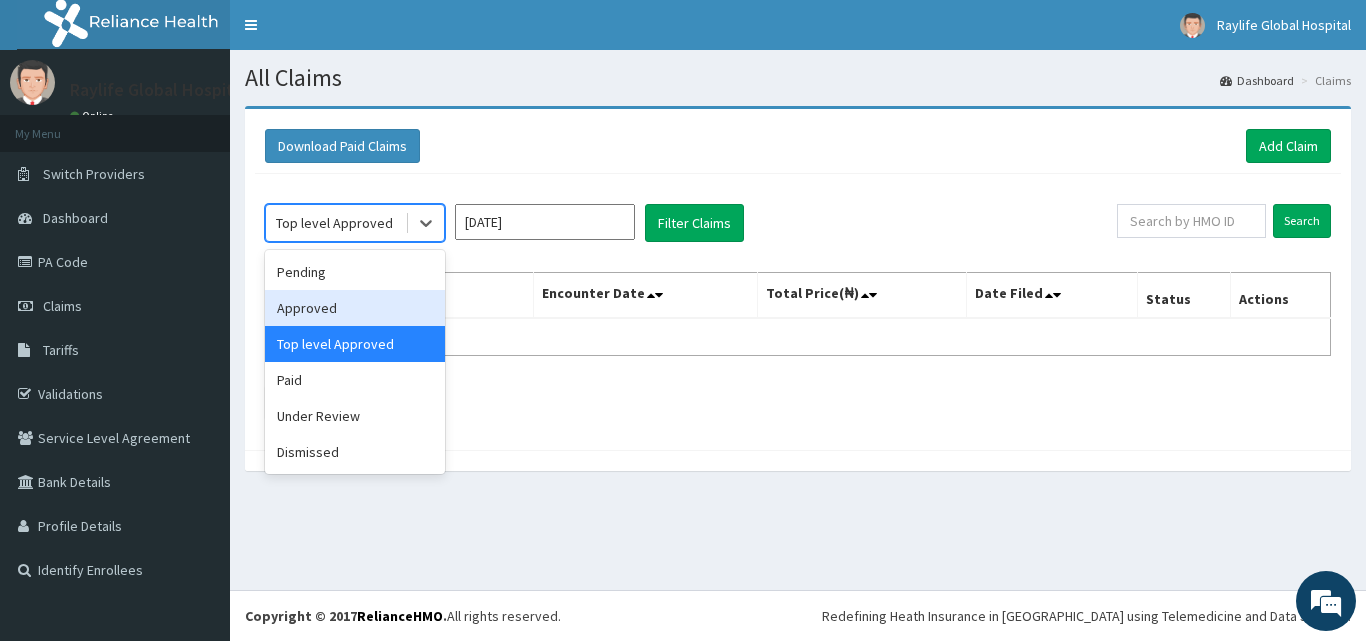 click on "Approved" at bounding box center [355, 308] 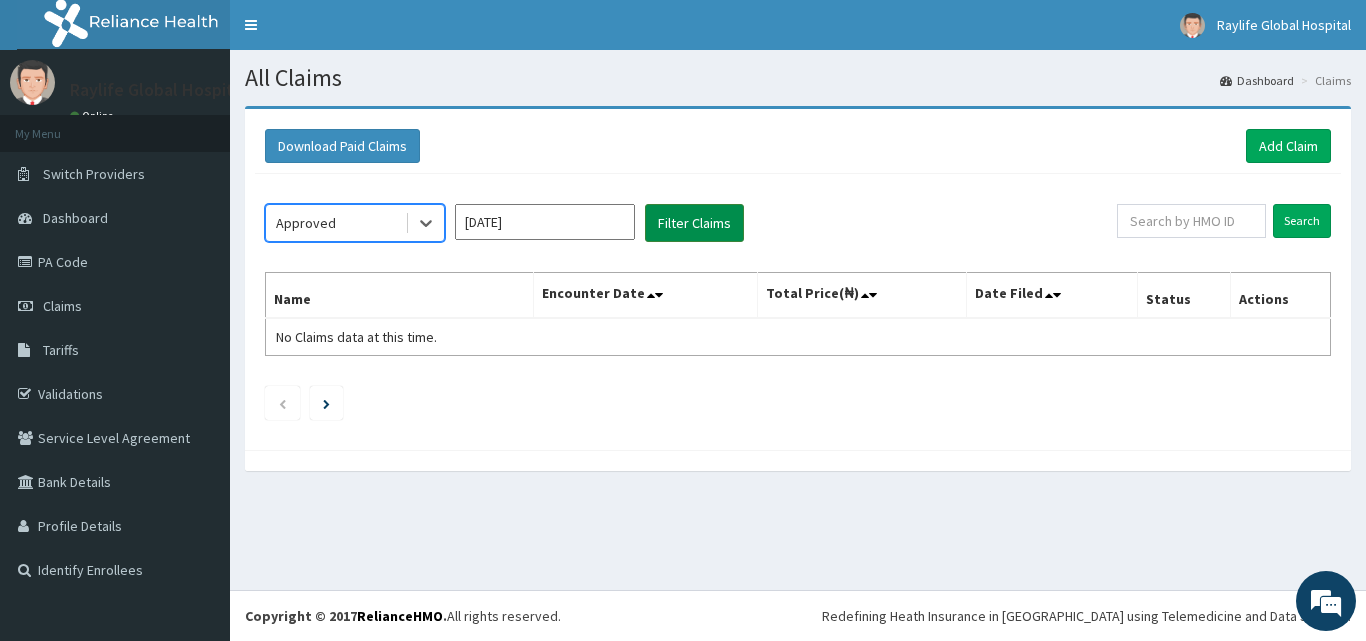 click on "Filter Claims" at bounding box center [694, 223] 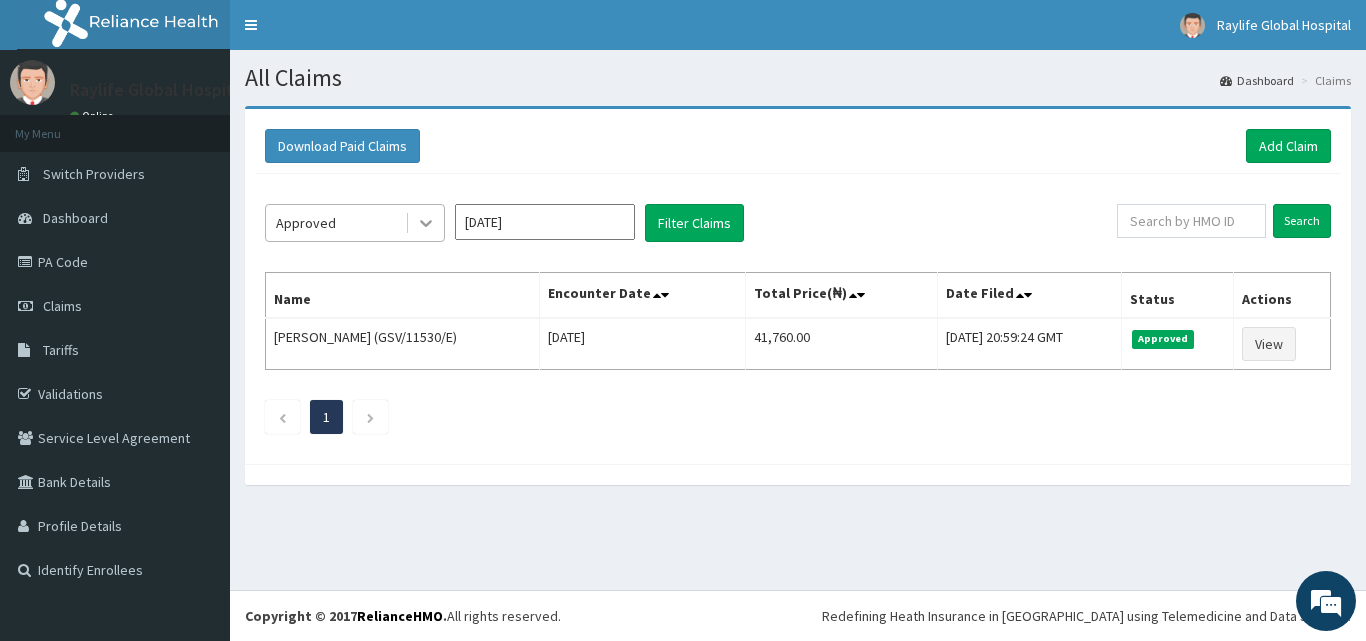 click 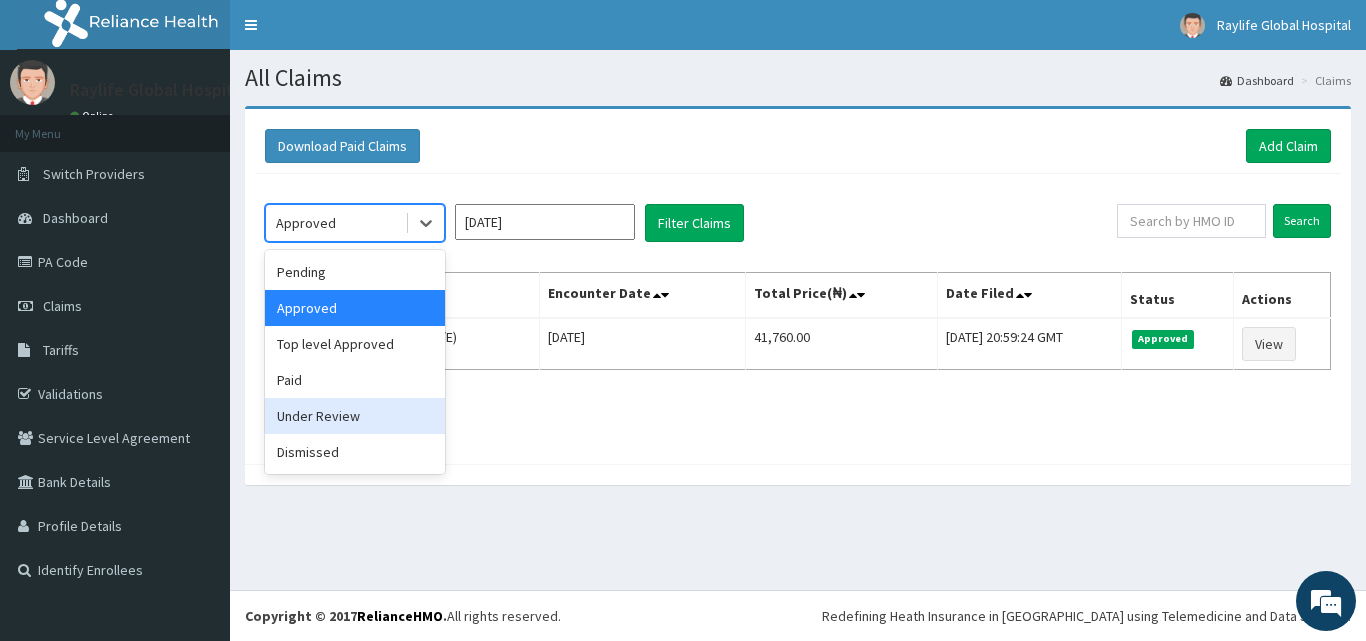 click on "Under Review" at bounding box center [355, 416] 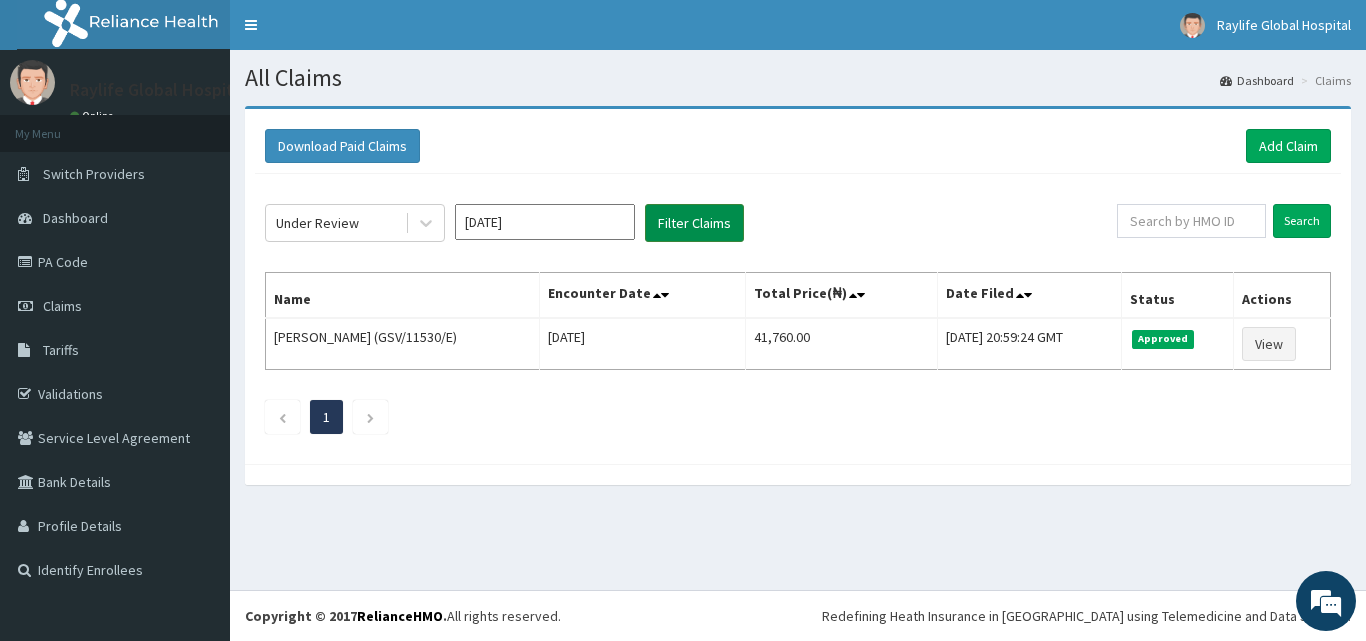 click on "Filter Claims" at bounding box center (694, 223) 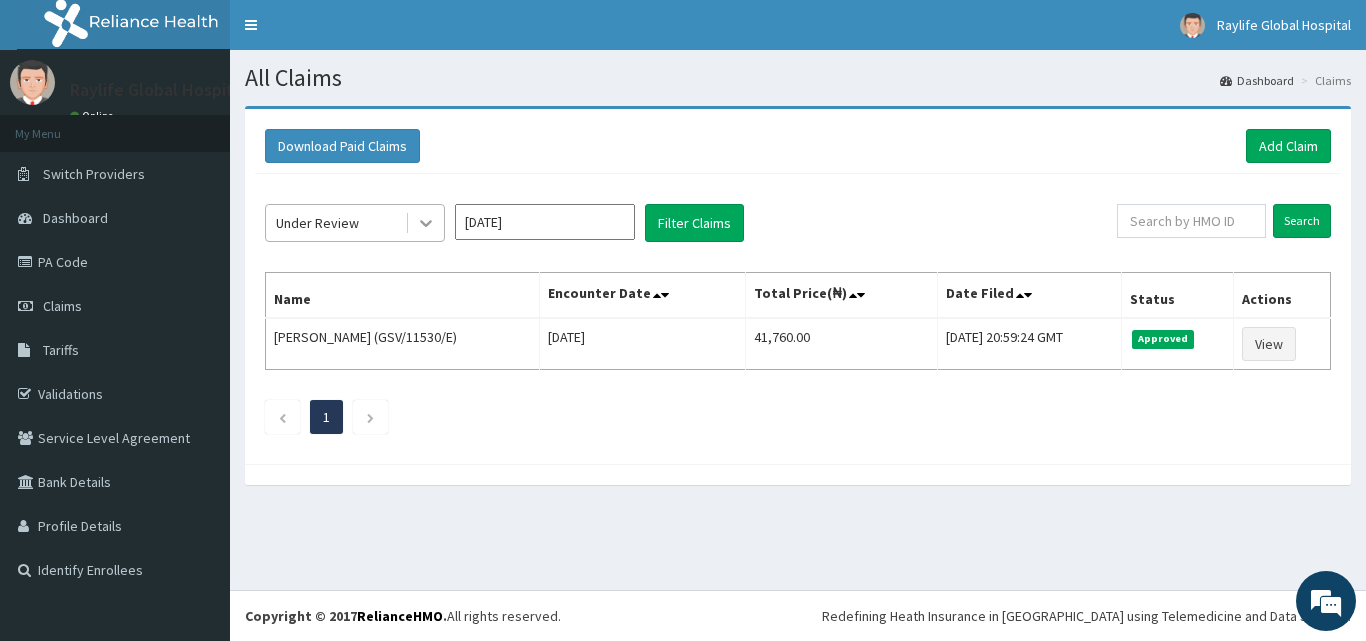 click 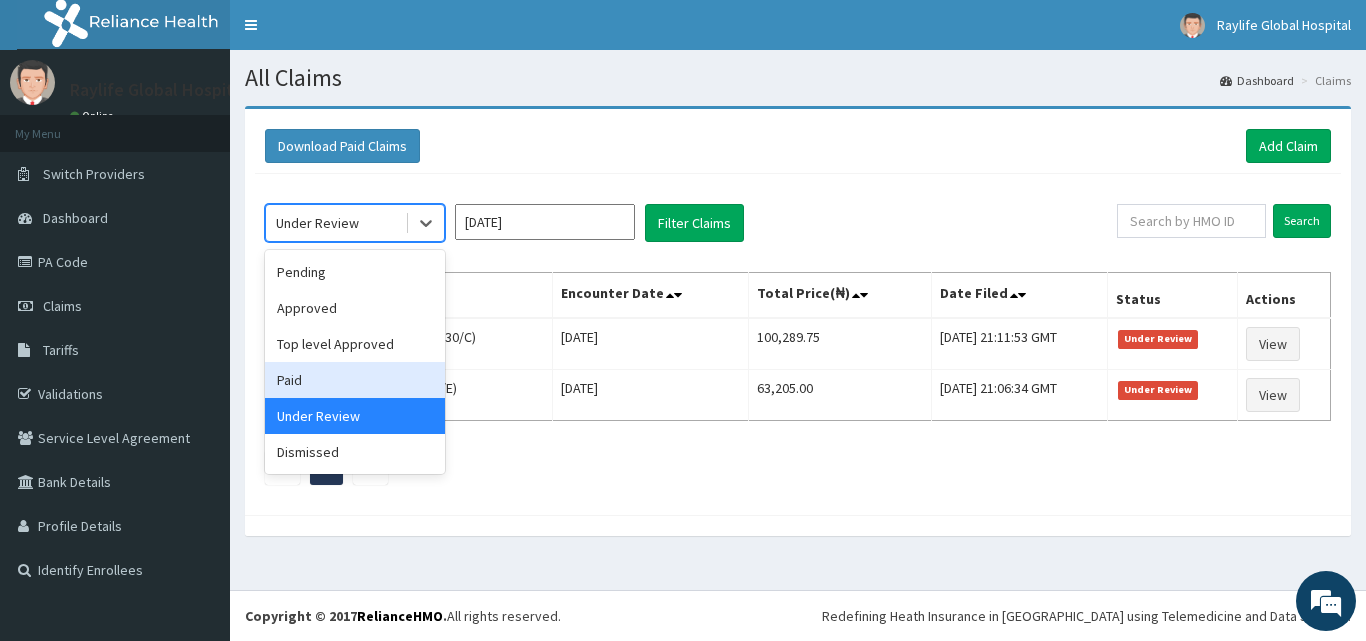 click on "Paid" at bounding box center (355, 380) 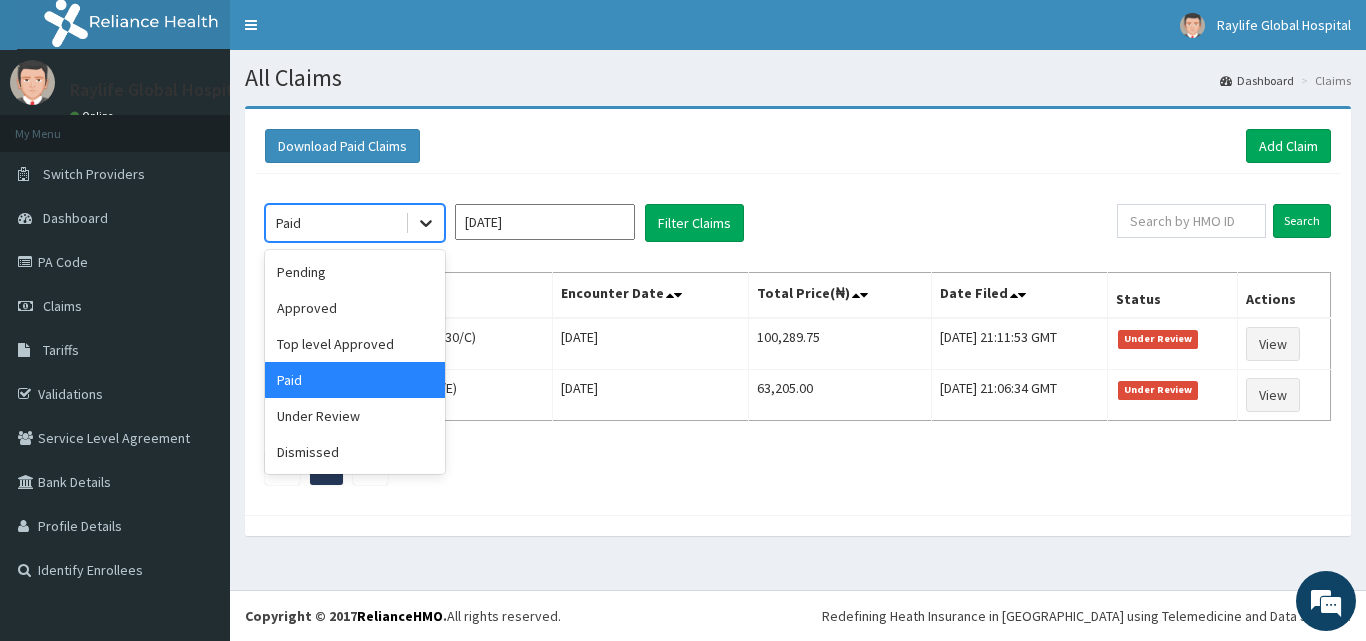 click 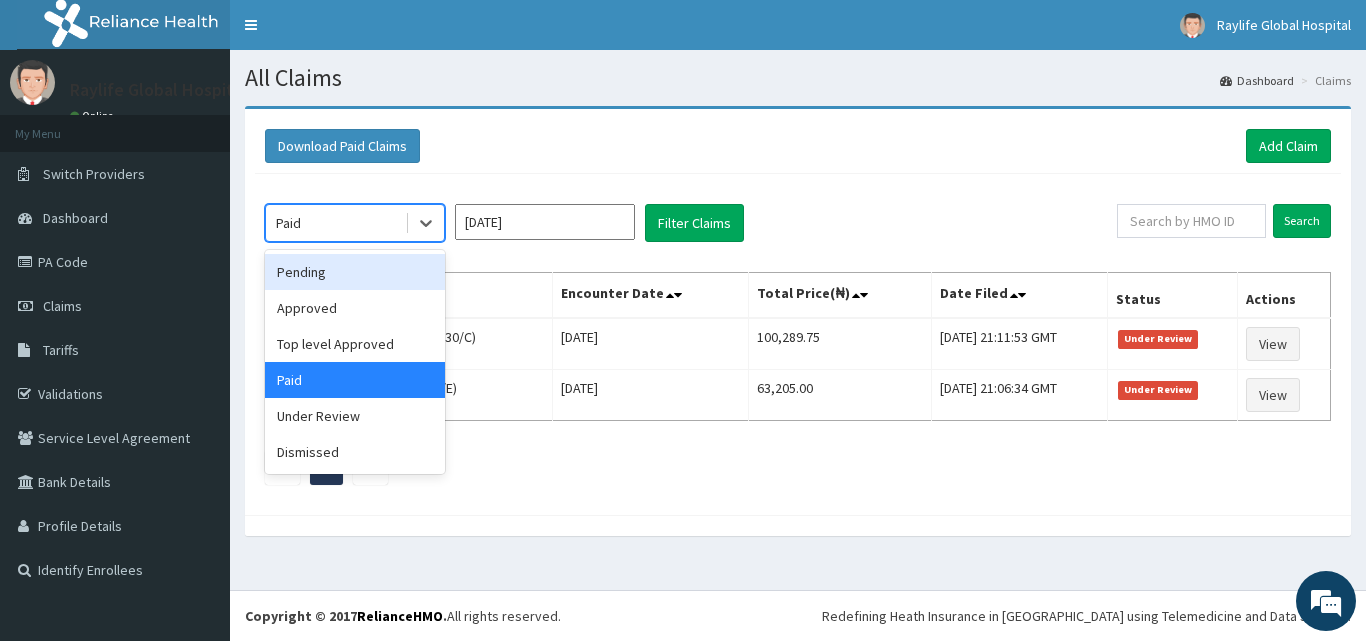 click on "Pending" at bounding box center [355, 272] 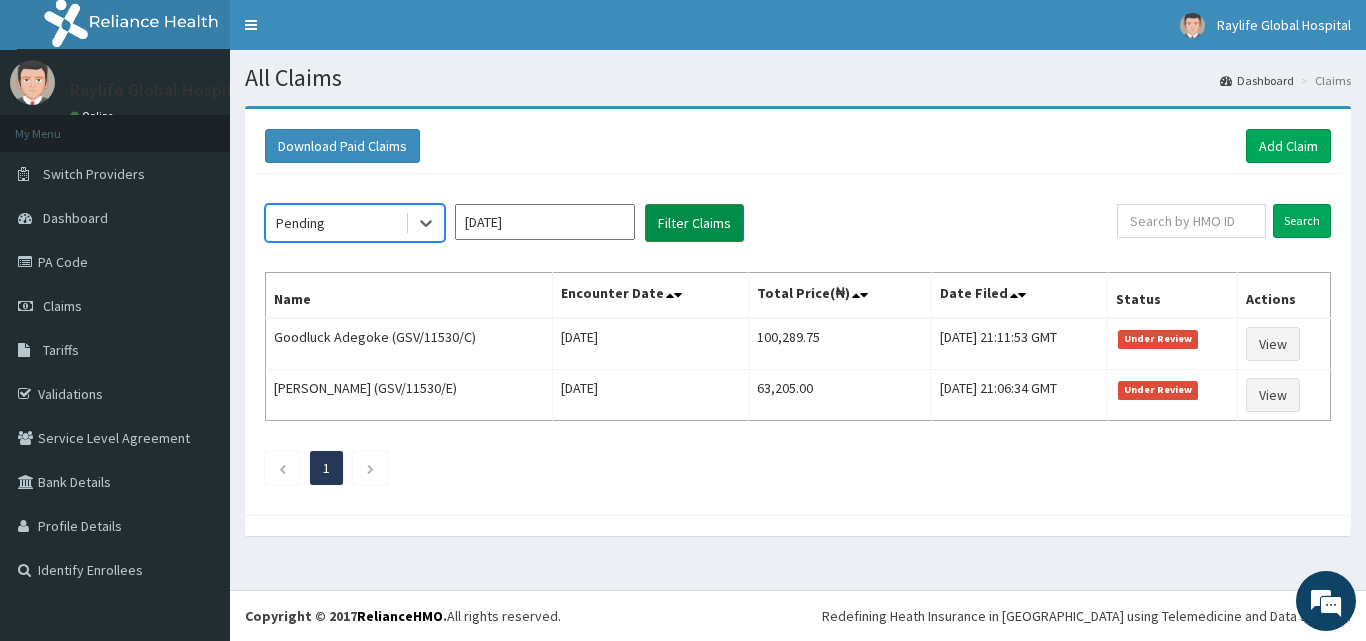 click on "Filter Claims" at bounding box center [694, 223] 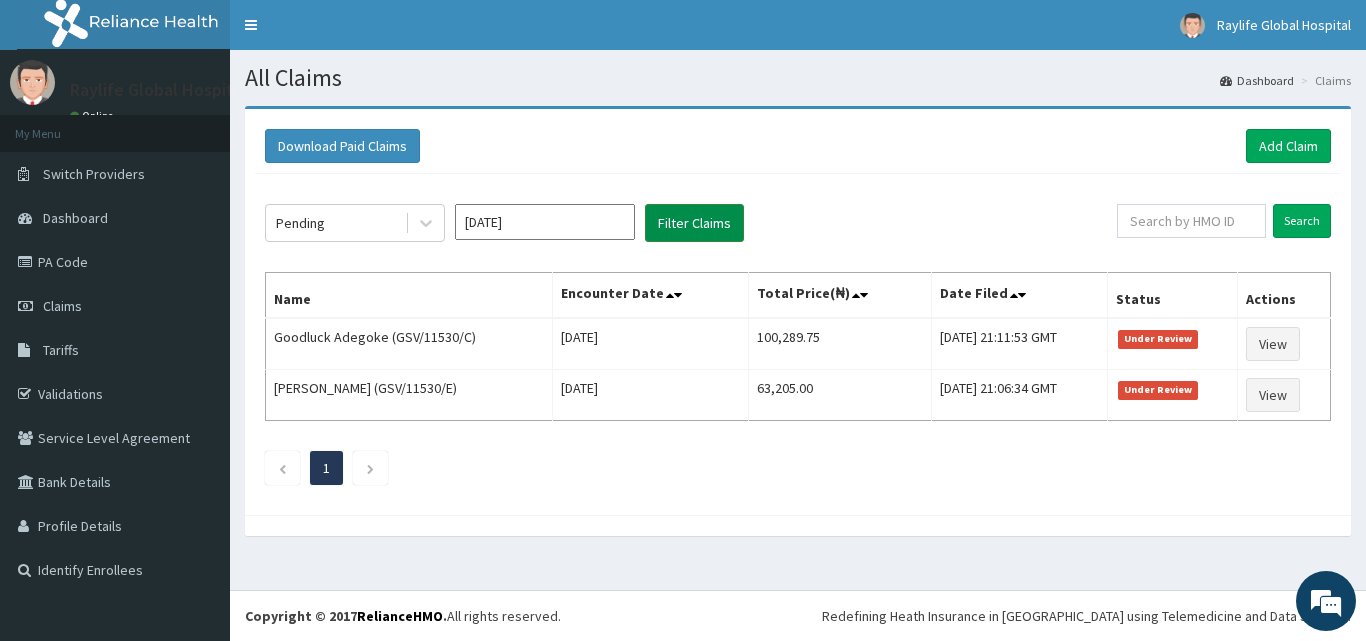 click on "Filter Claims" at bounding box center (694, 223) 